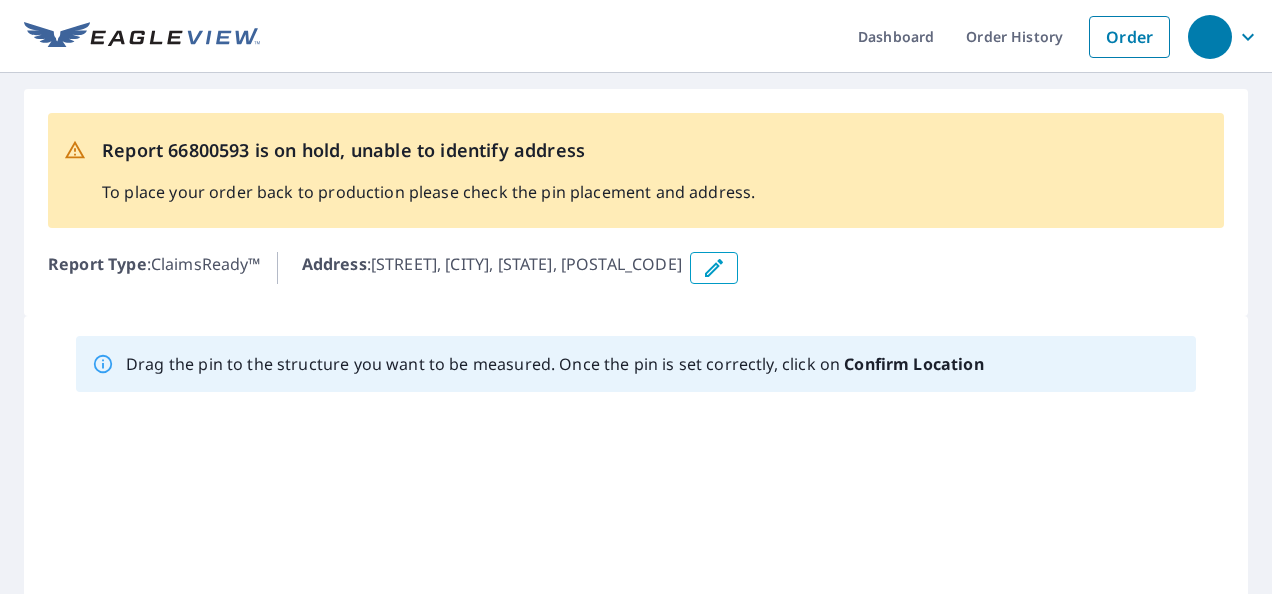 scroll, scrollTop: 0, scrollLeft: 0, axis: both 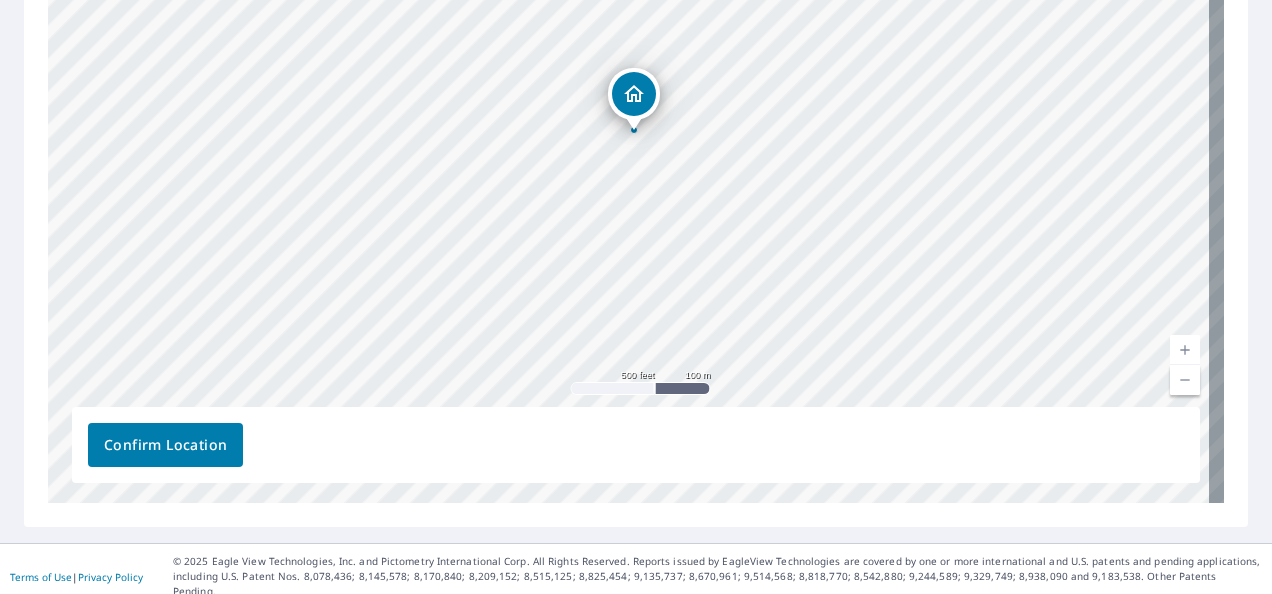 drag, startPoint x: 1041, startPoint y: 271, endPoint x: 726, endPoint y: 134, distance: 343.50253 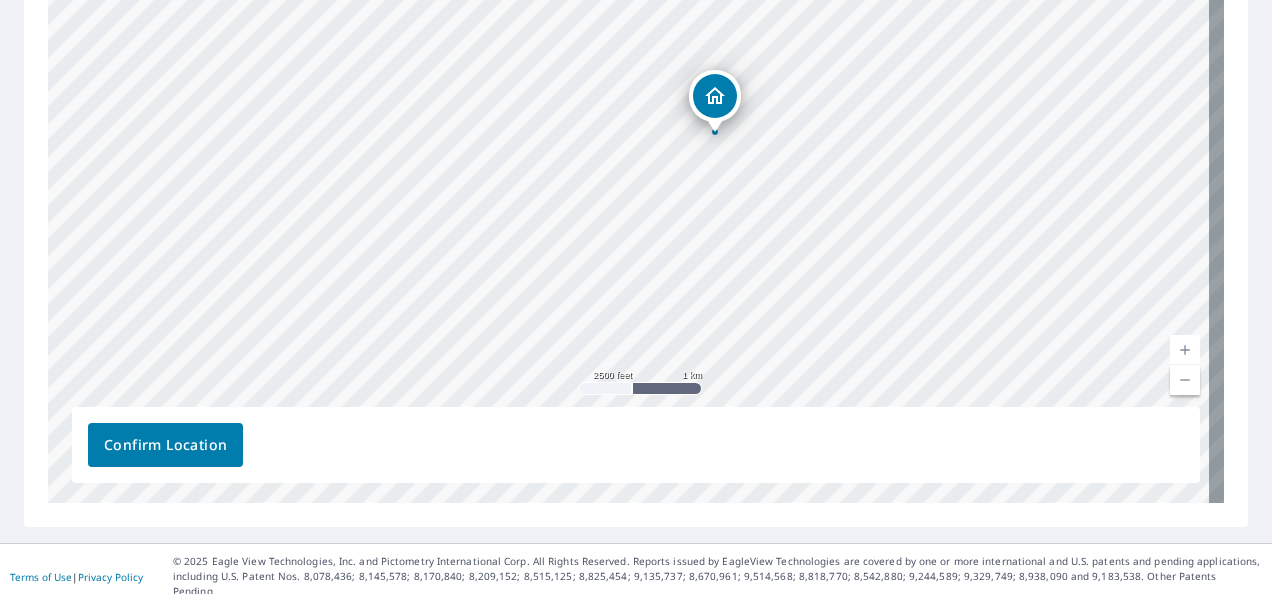 click at bounding box center [1185, 350] 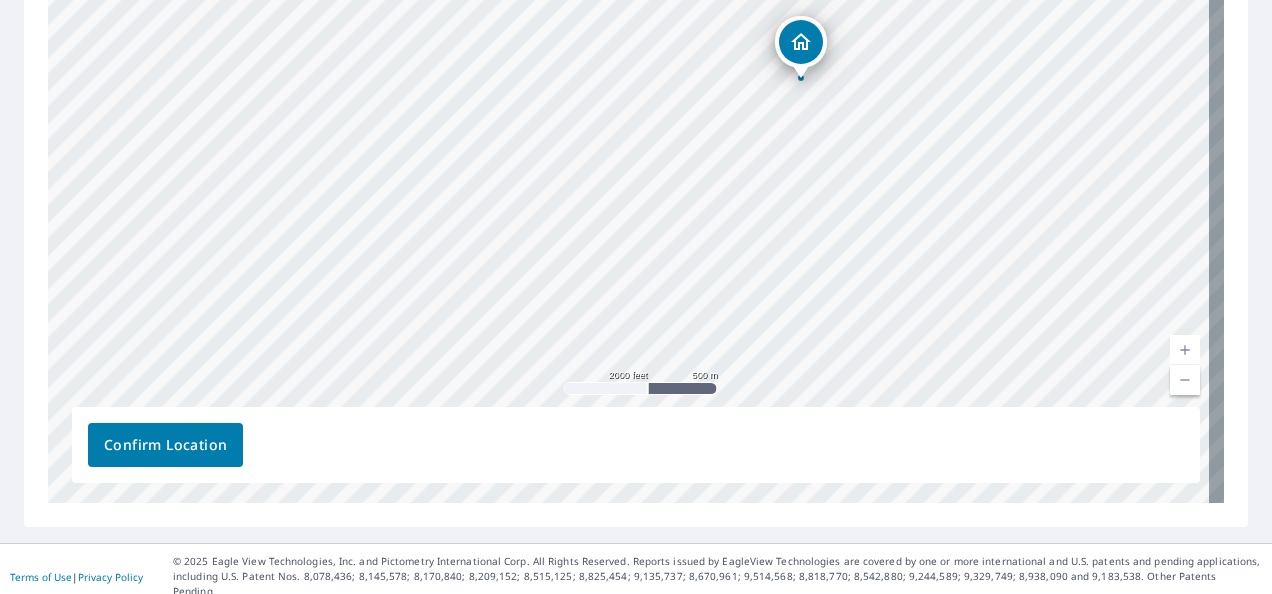 click at bounding box center [1185, 350] 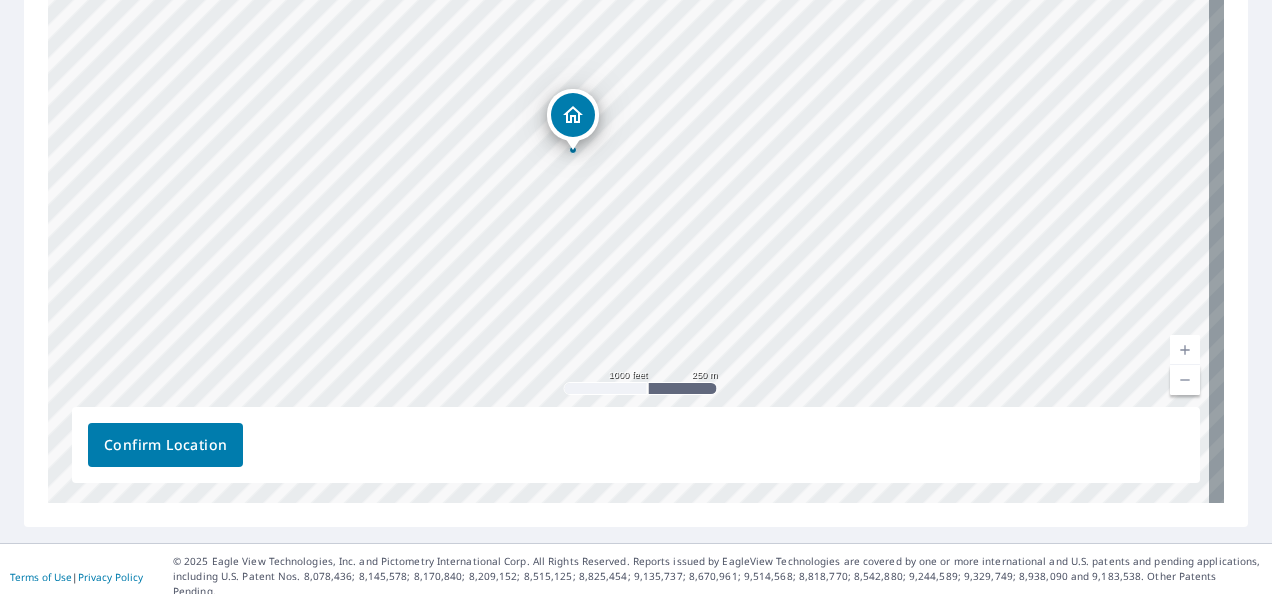 drag, startPoint x: 1118, startPoint y: 188, endPoint x: 718, endPoint y: 368, distance: 438.63425 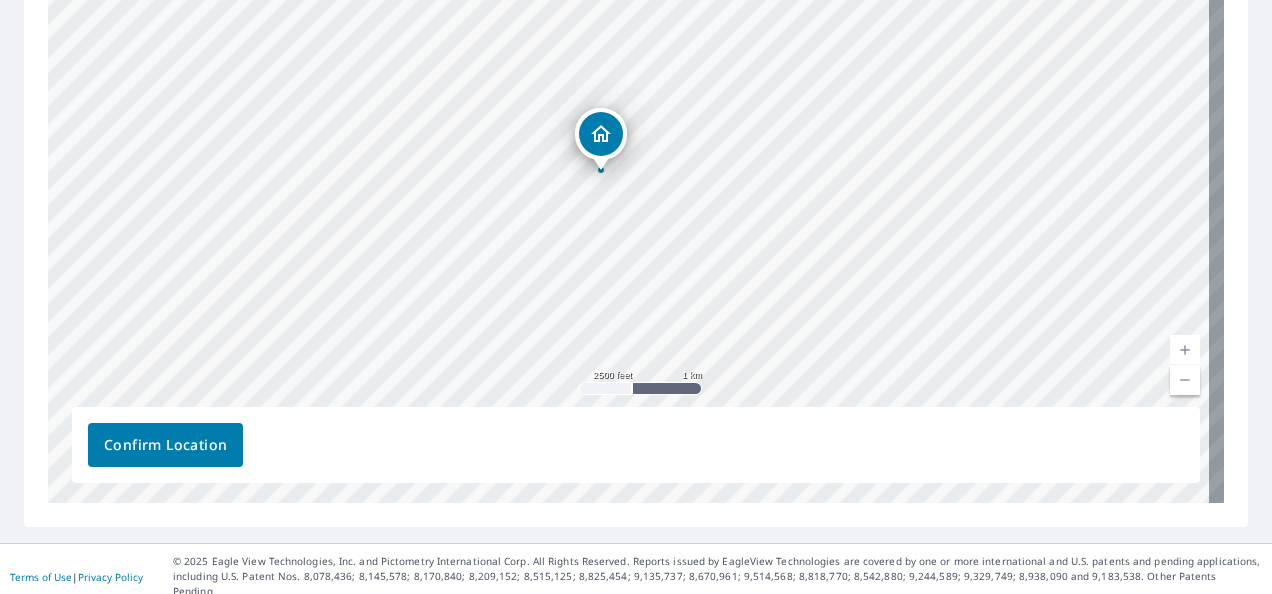 drag, startPoint x: 784, startPoint y: 325, endPoint x: 703, endPoint y: 184, distance: 162.60997 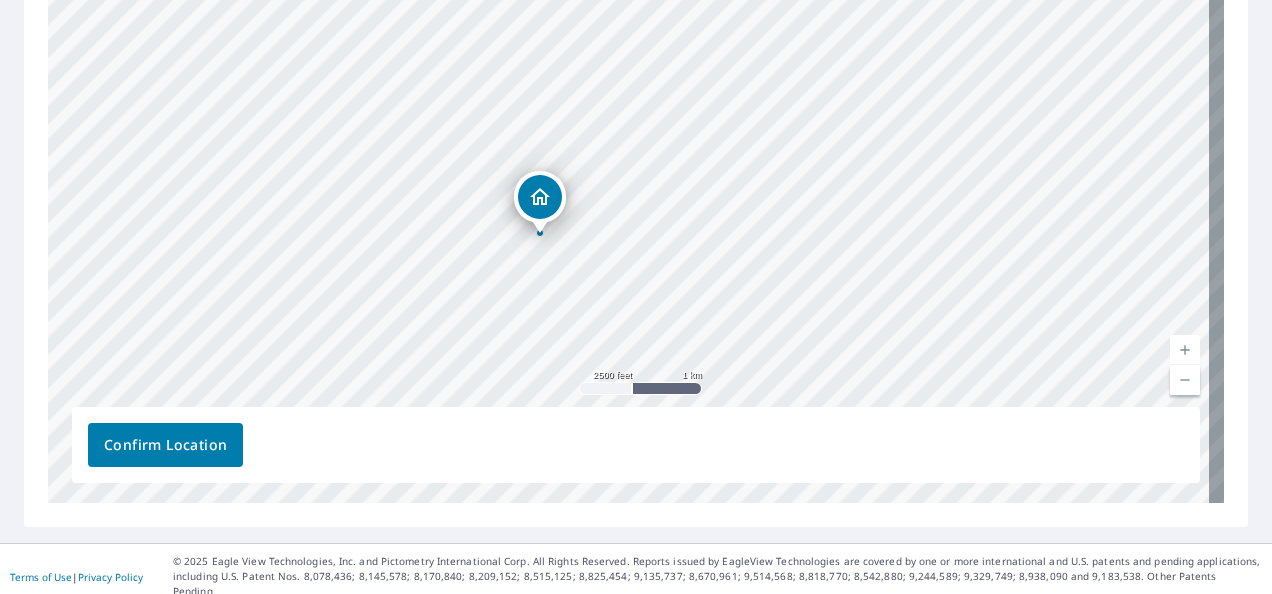 drag, startPoint x: 821, startPoint y: 238, endPoint x: 760, endPoint y: 301, distance: 87.69264 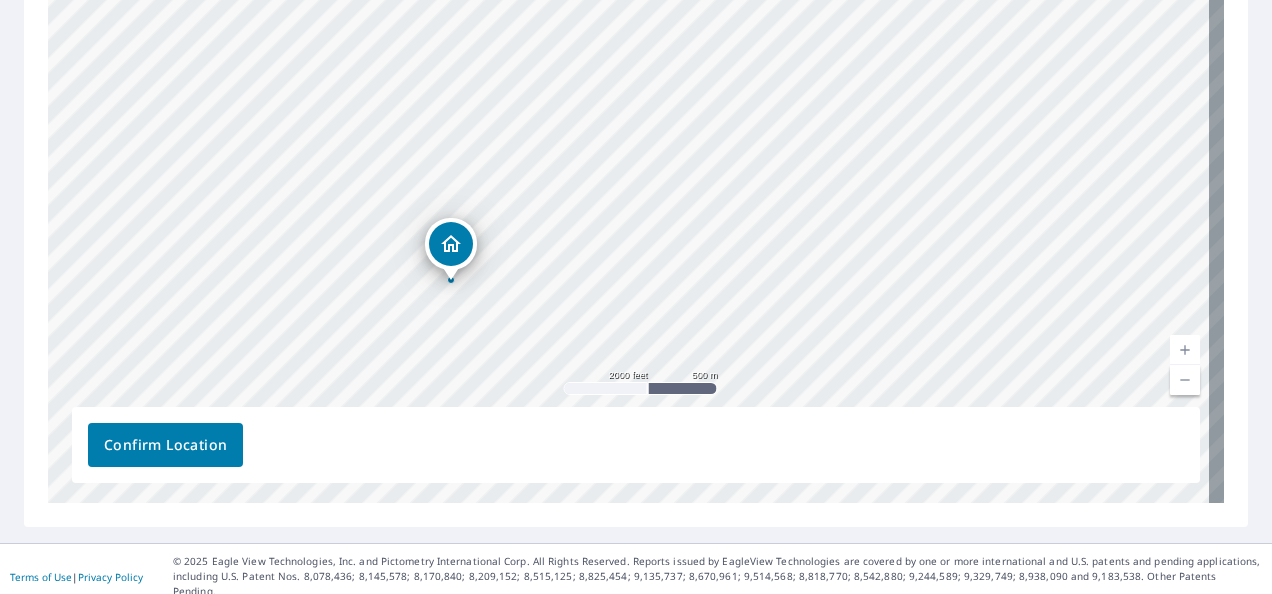 click at bounding box center (1185, 350) 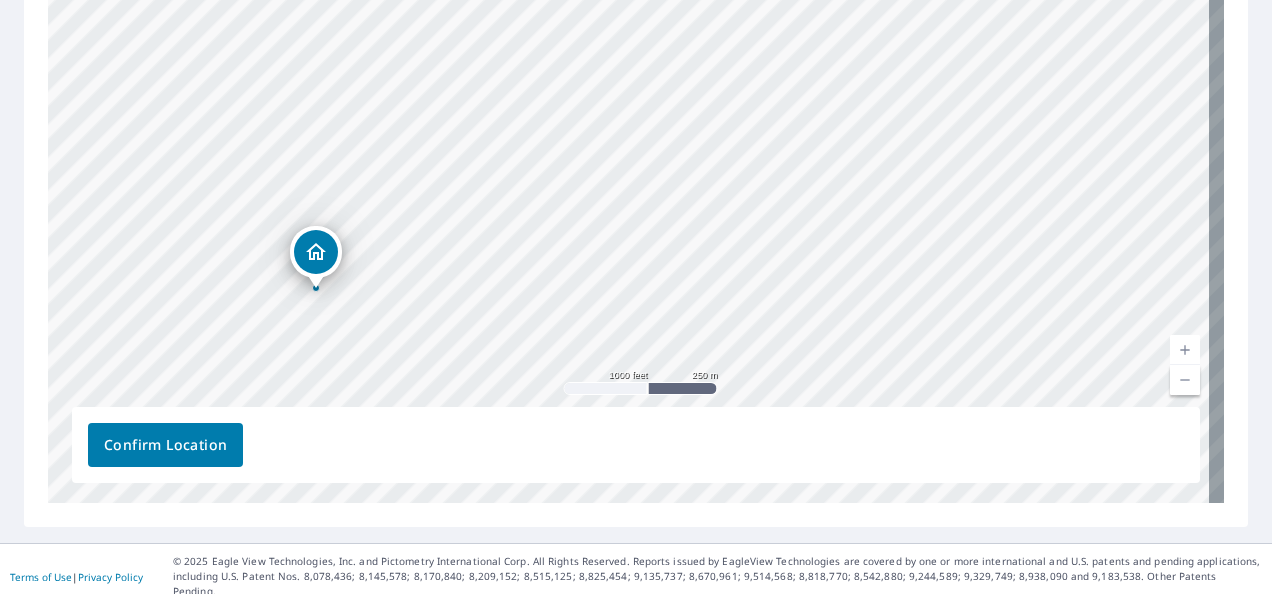 drag, startPoint x: 798, startPoint y: 290, endPoint x: 861, endPoint y: 148, distance: 155.34799 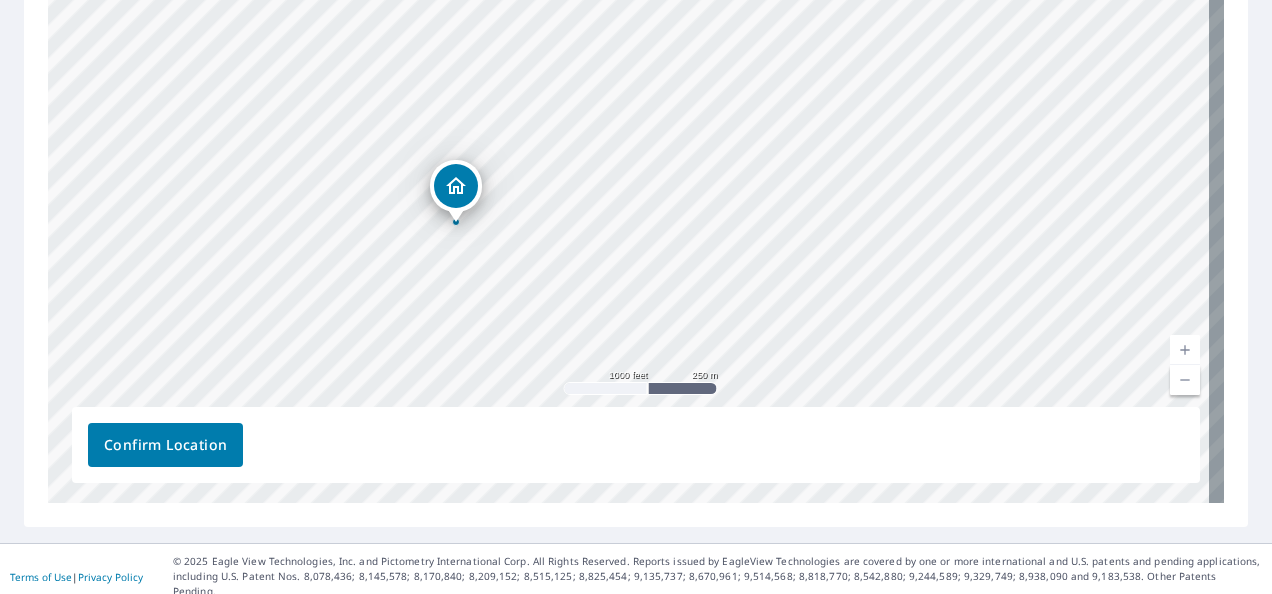 drag, startPoint x: 503, startPoint y: 248, endPoint x: 617, endPoint y: 238, distance: 114.43776 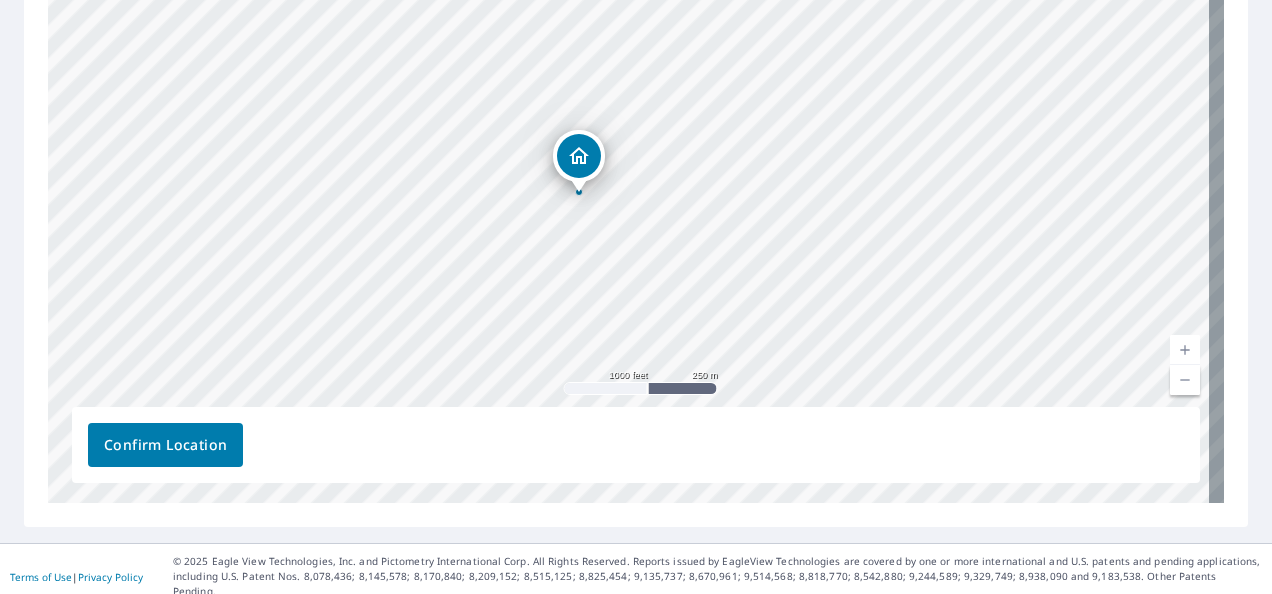drag, startPoint x: 519, startPoint y: 253, endPoint x: 647, endPoint y: 220, distance: 132.18547 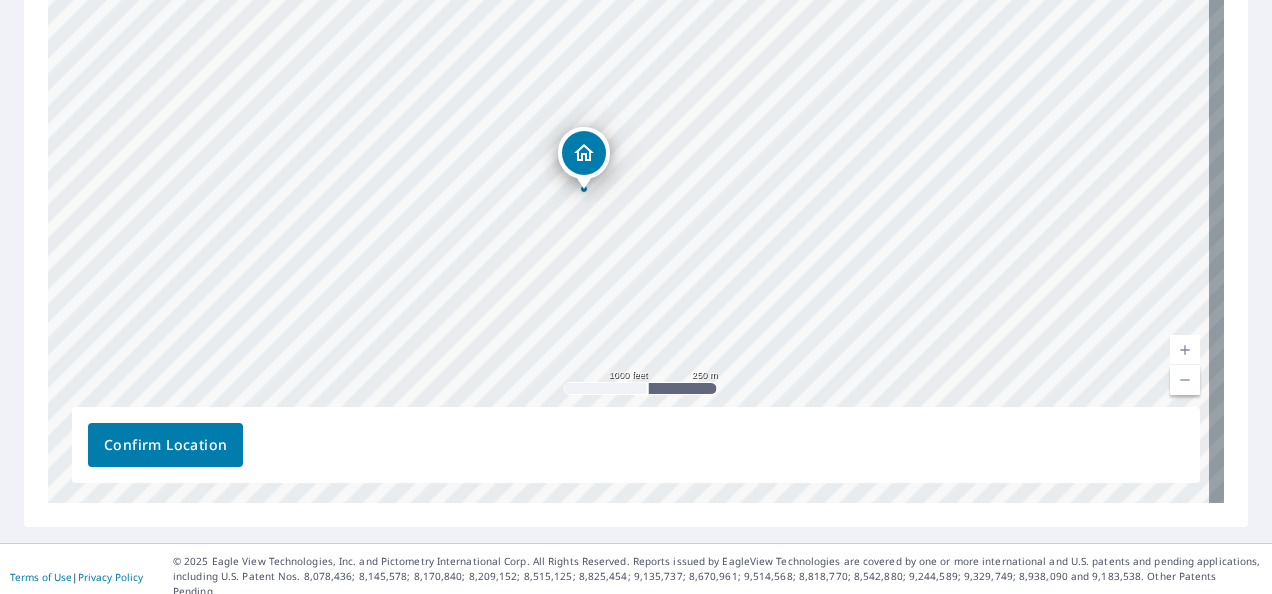click at bounding box center (1185, 350) 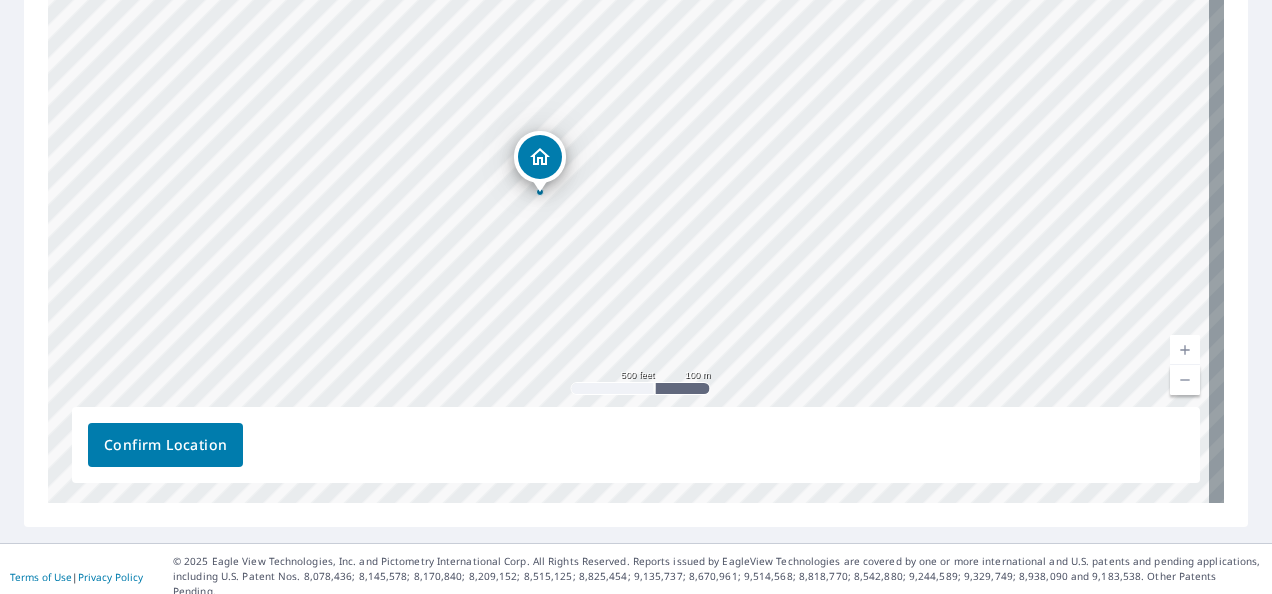 click at bounding box center [1185, 350] 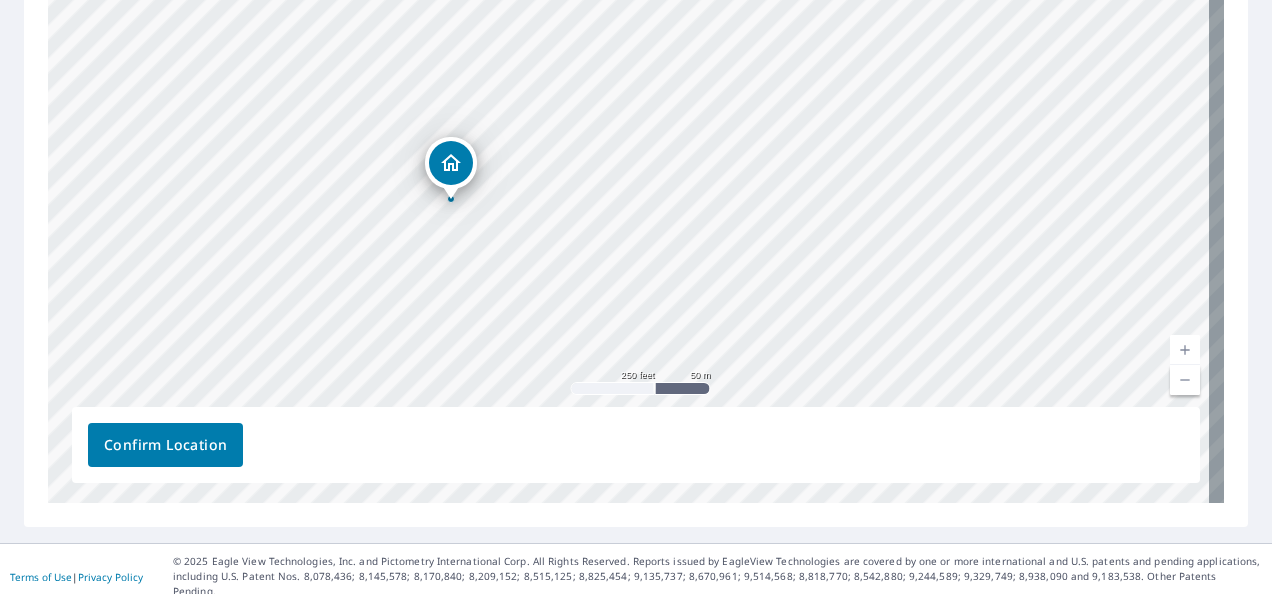 click at bounding box center (1185, 350) 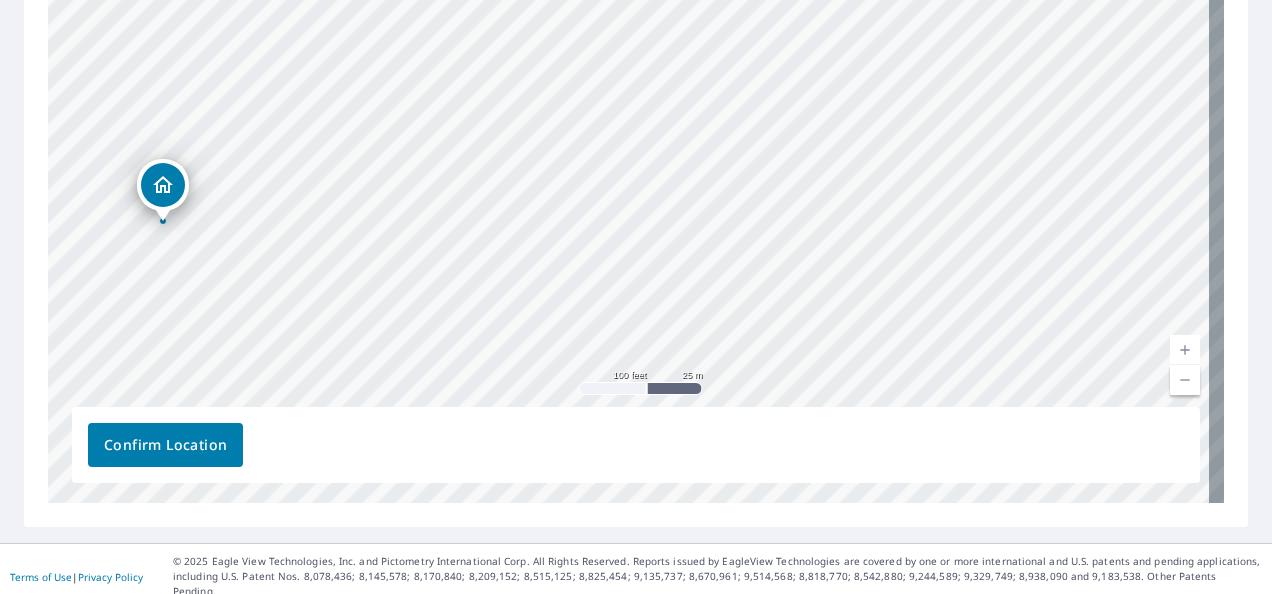 drag, startPoint x: 1077, startPoint y: 234, endPoint x: 966, endPoint y: 243, distance: 111.364265 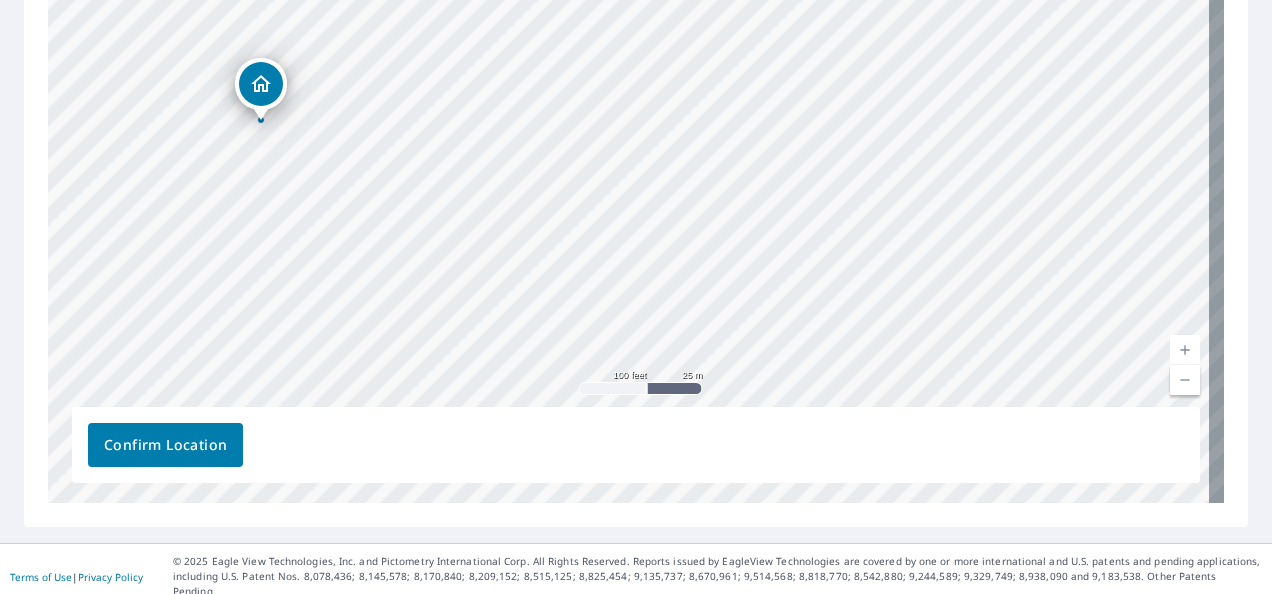 drag, startPoint x: 606, startPoint y: 246, endPoint x: 749, endPoint y: 106, distance: 200.12247 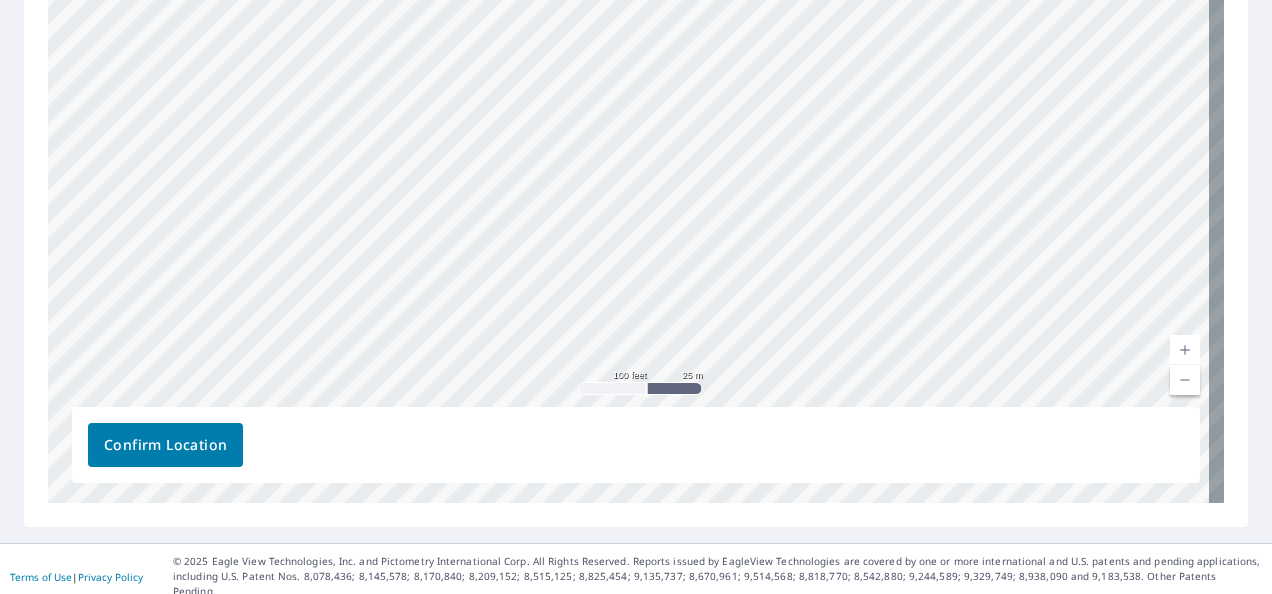 drag, startPoint x: 834, startPoint y: 145, endPoint x: 450, endPoint y: 298, distance: 413.3582 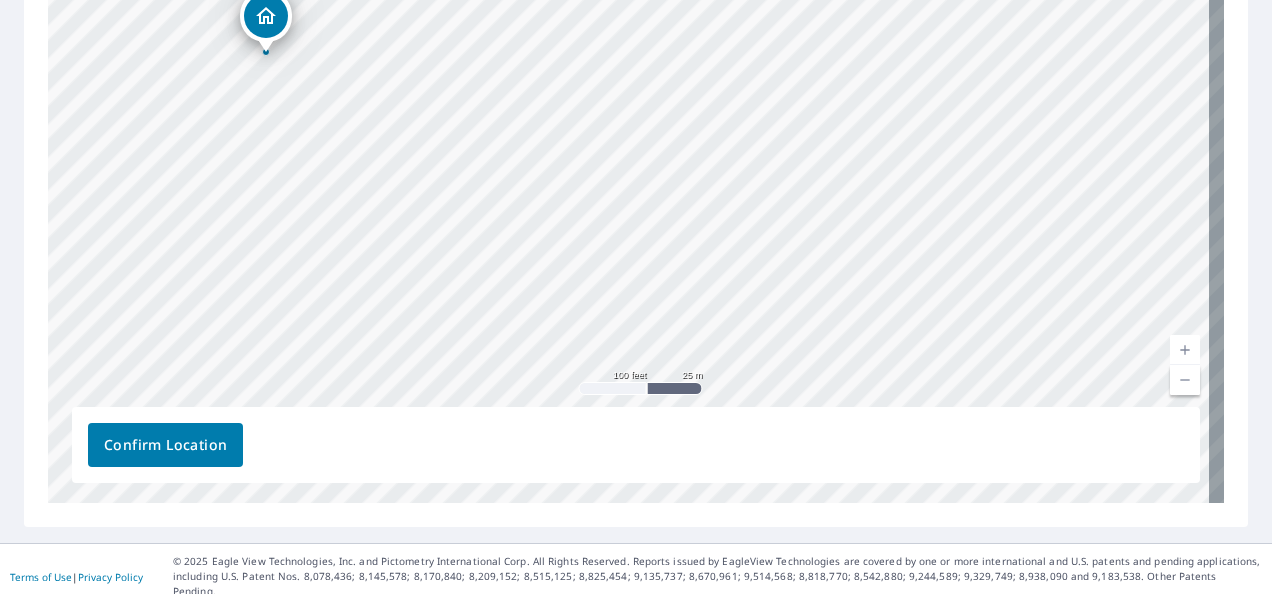 drag, startPoint x: 343, startPoint y: 198, endPoint x: 687, endPoint y: 16, distance: 389.17862 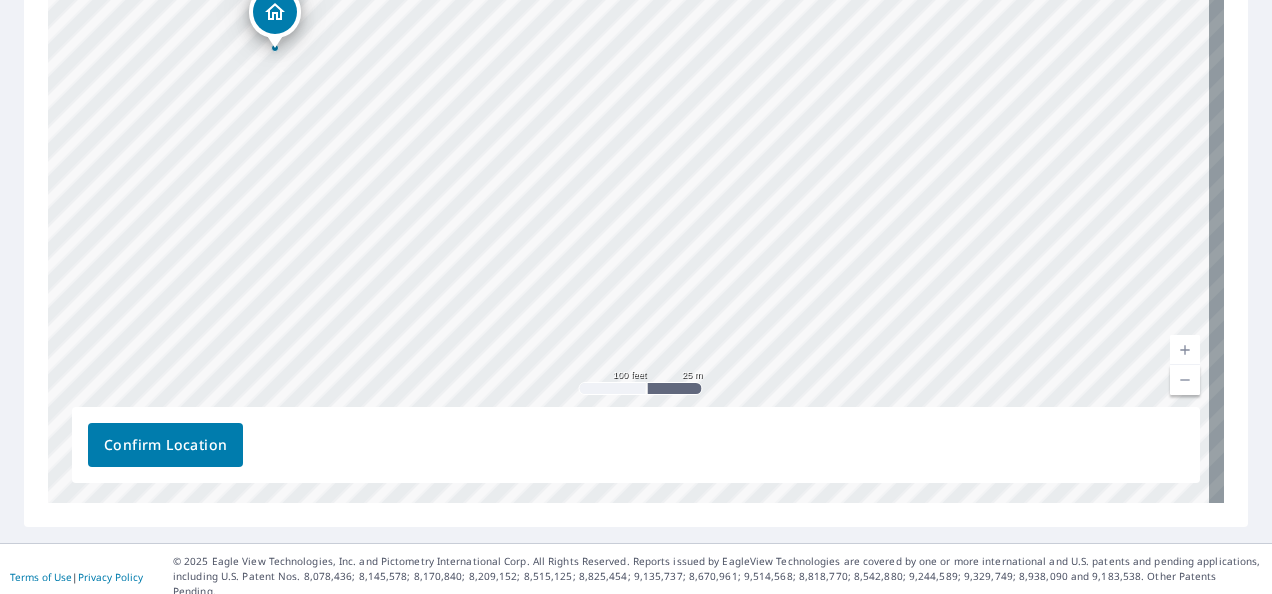 drag, startPoint x: 687, startPoint y: 16, endPoint x: 961, endPoint y: -24, distance: 276.90433 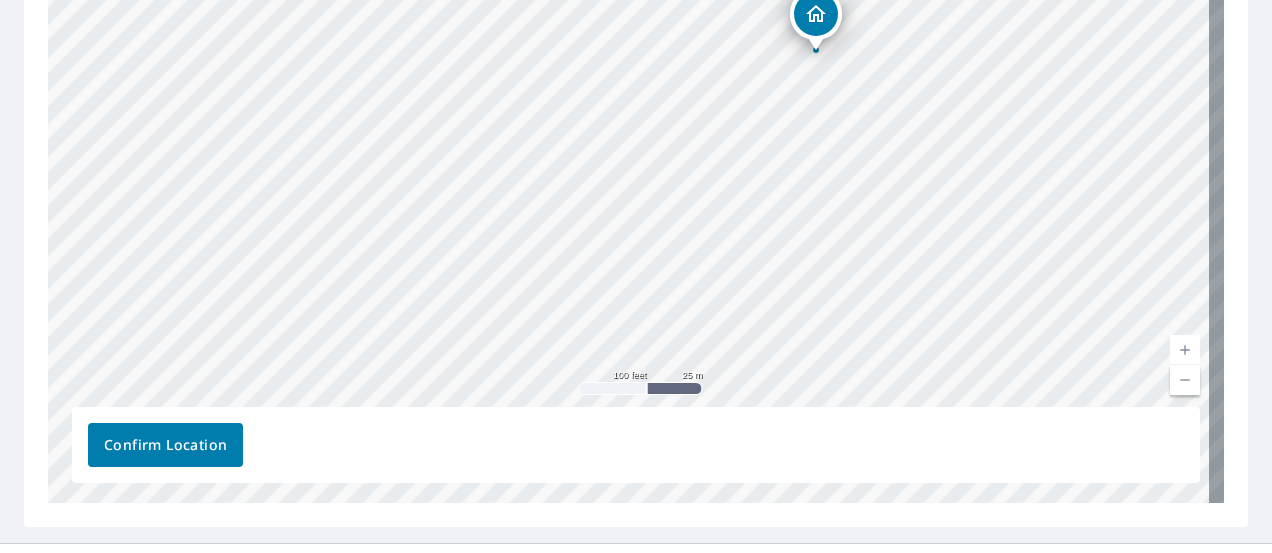 scroll, scrollTop: 27, scrollLeft: 0, axis: vertical 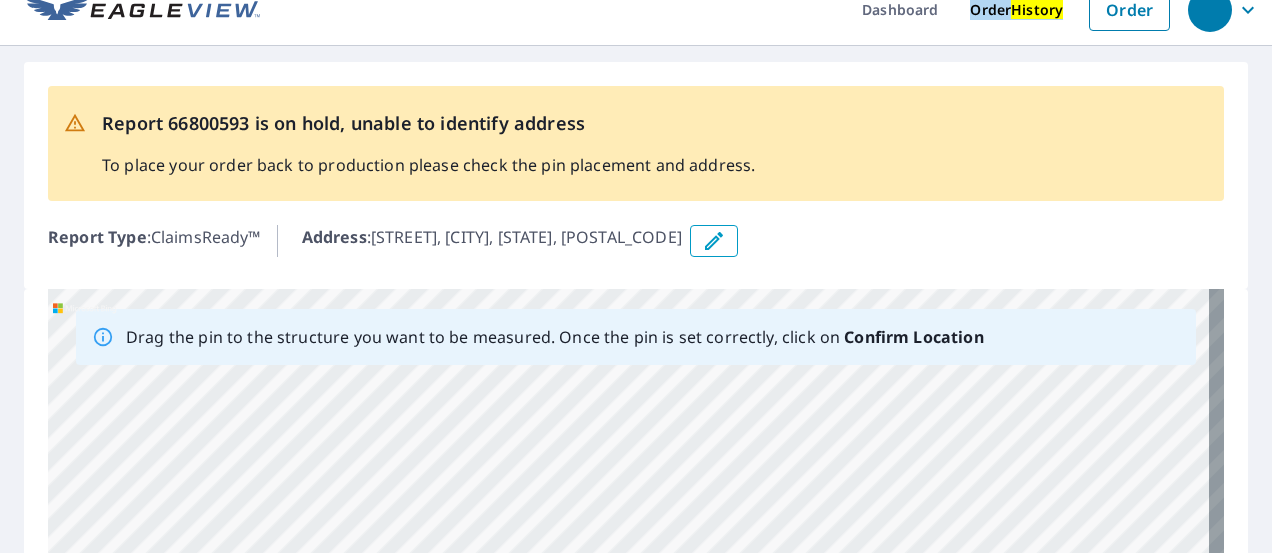 click on "Report 66800593 is on hold, unable to identify address To place your order back to production please check the pin placement and address. Report Type :  ClaimsReady™ Address :  [STREET], [CITY], [STATE], [POSTAL_CODE]" at bounding box center (636, 175) 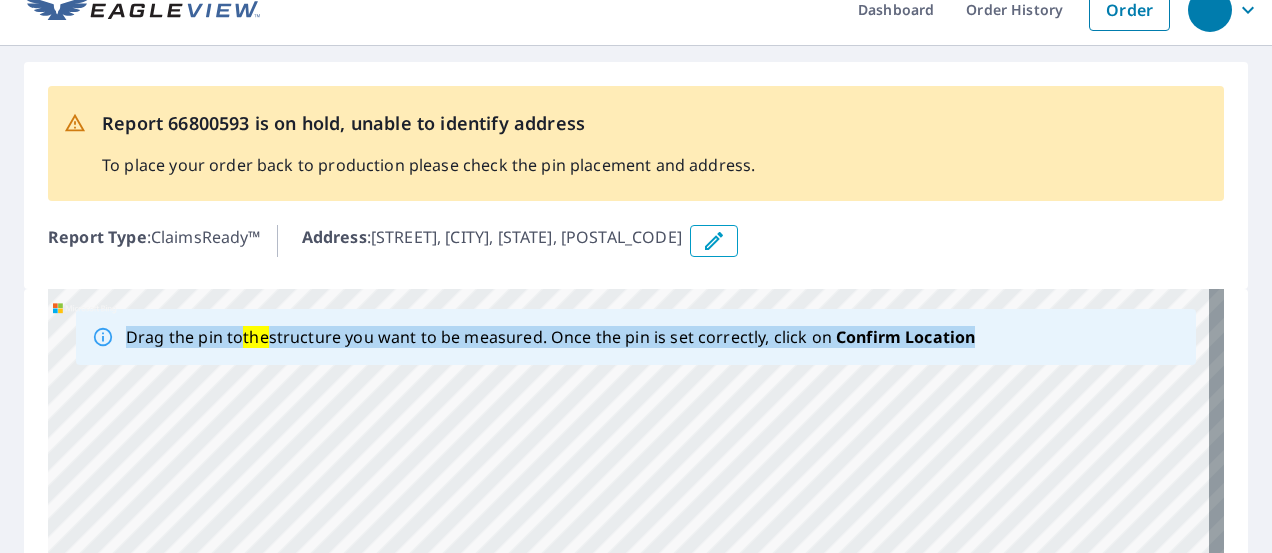 click on "[STREET], [CITY], [STATE], [POSTAL_CODE]" at bounding box center (636, 602) 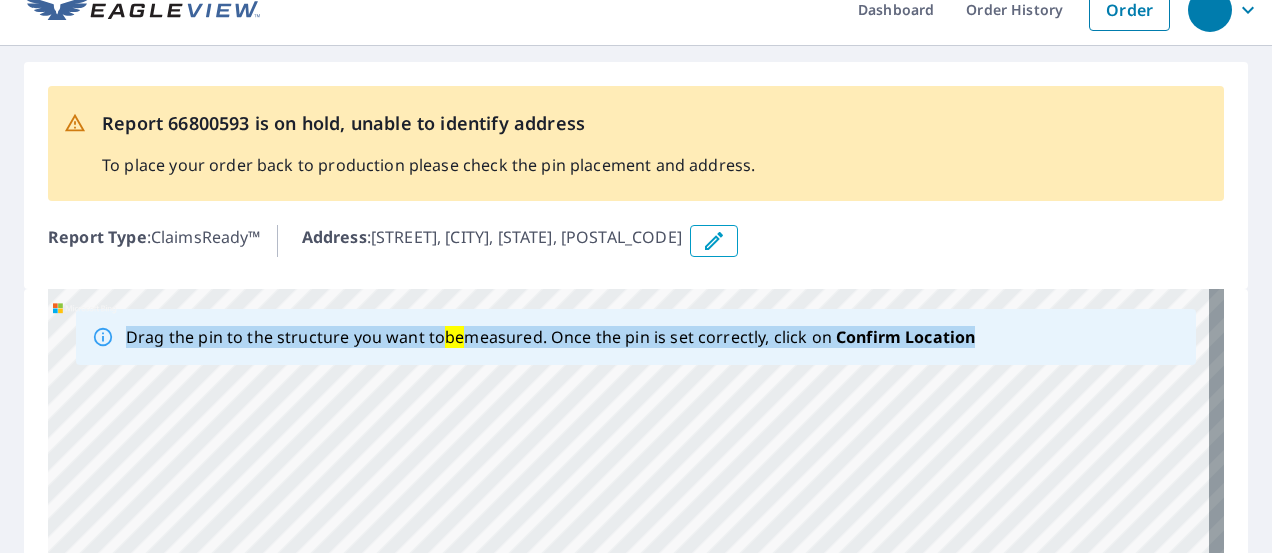 click on "[STREET], [CITY], [STATE], [POSTAL_CODE]" at bounding box center (636, 602) 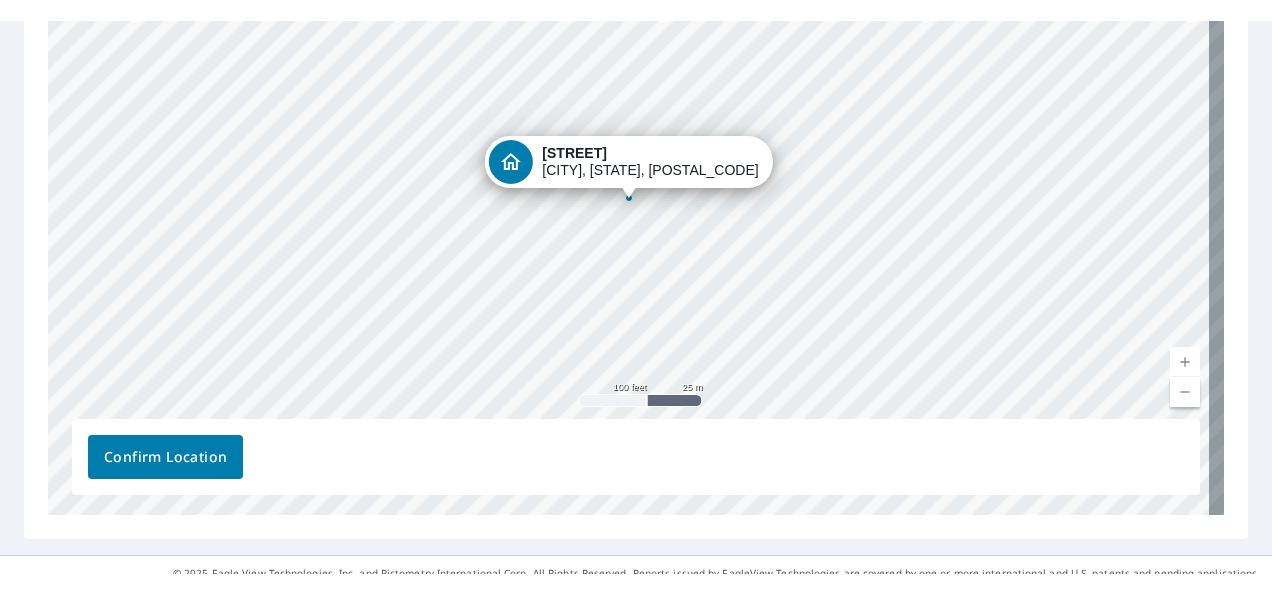scroll, scrollTop: 467, scrollLeft: 0, axis: vertical 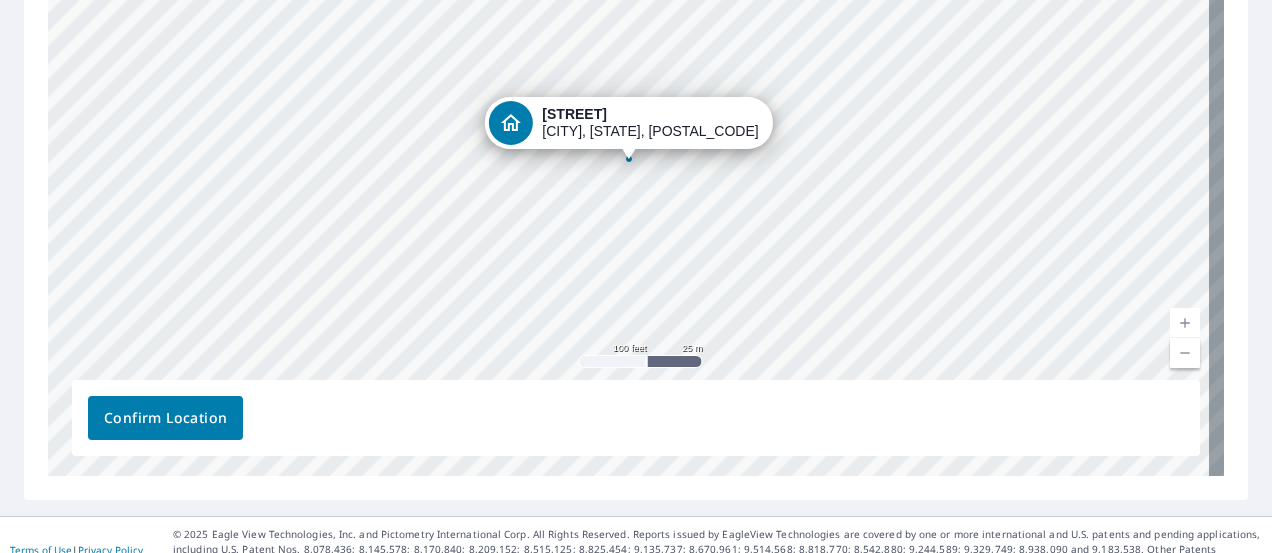 click at bounding box center [1185, 353] 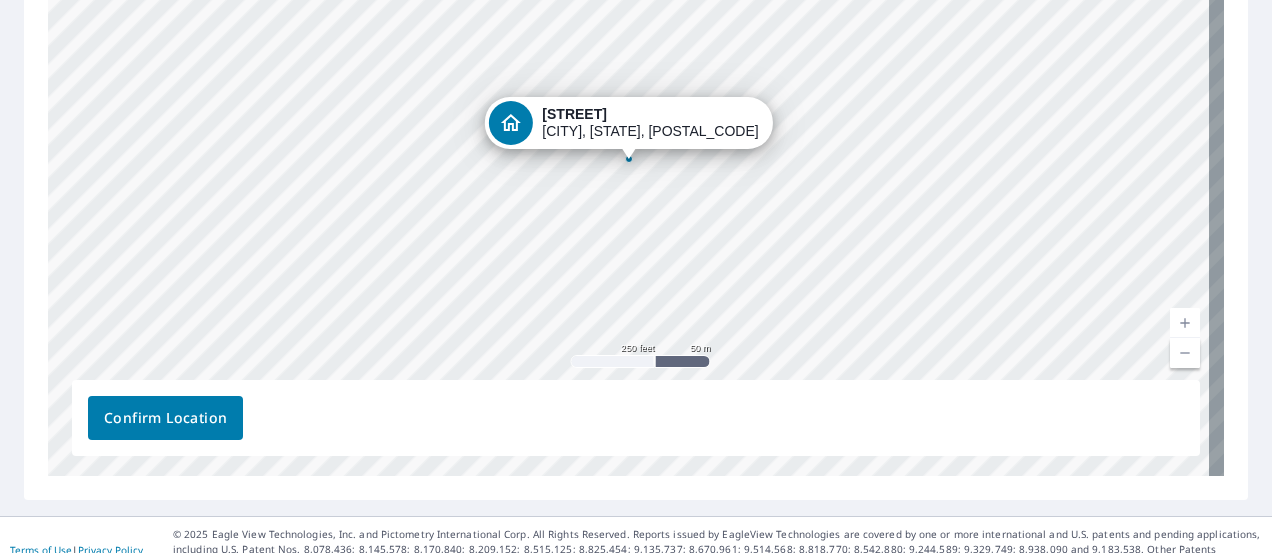 click at bounding box center [1185, 353] 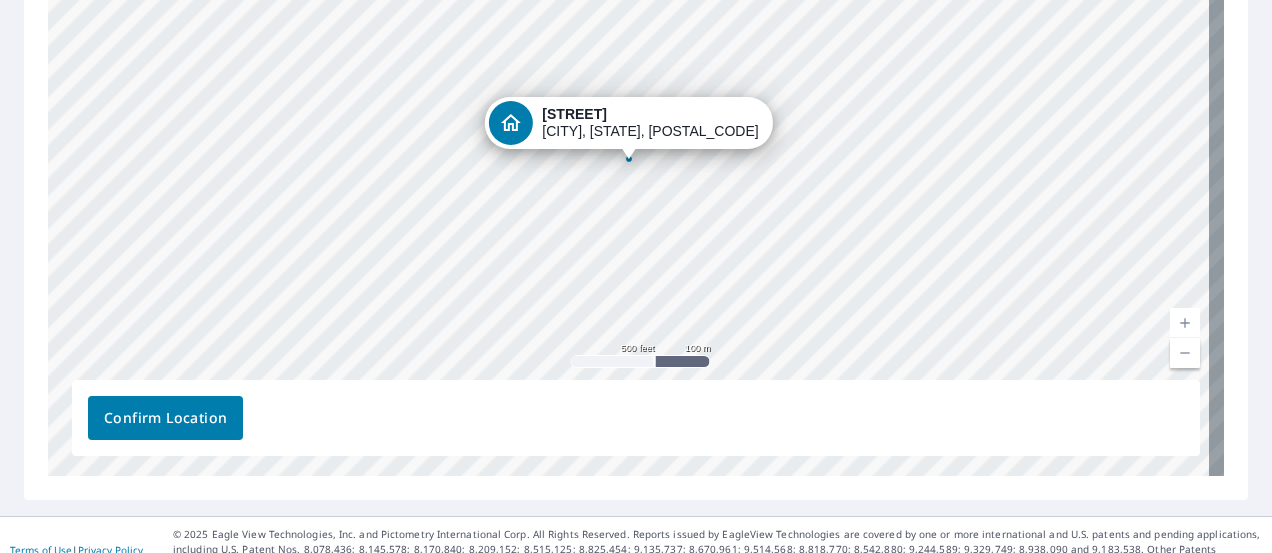 click at bounding box center [1185, 353] 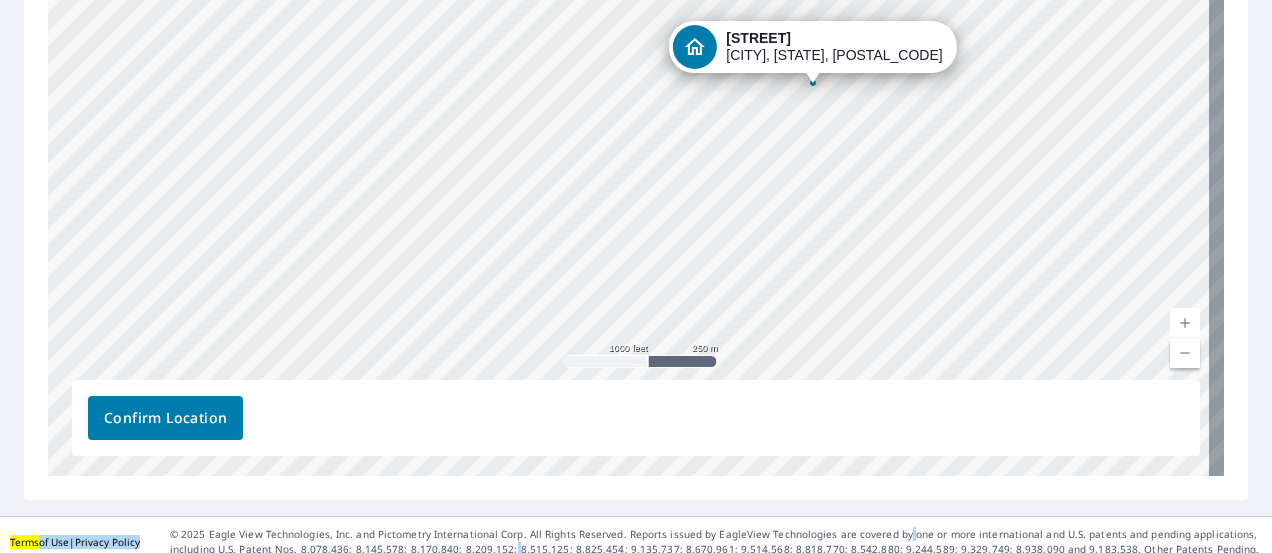 drag, startPoint x: 485, startPoint y: 259, endPoint x: 669, endPoint y: 183, distance: 199.07788 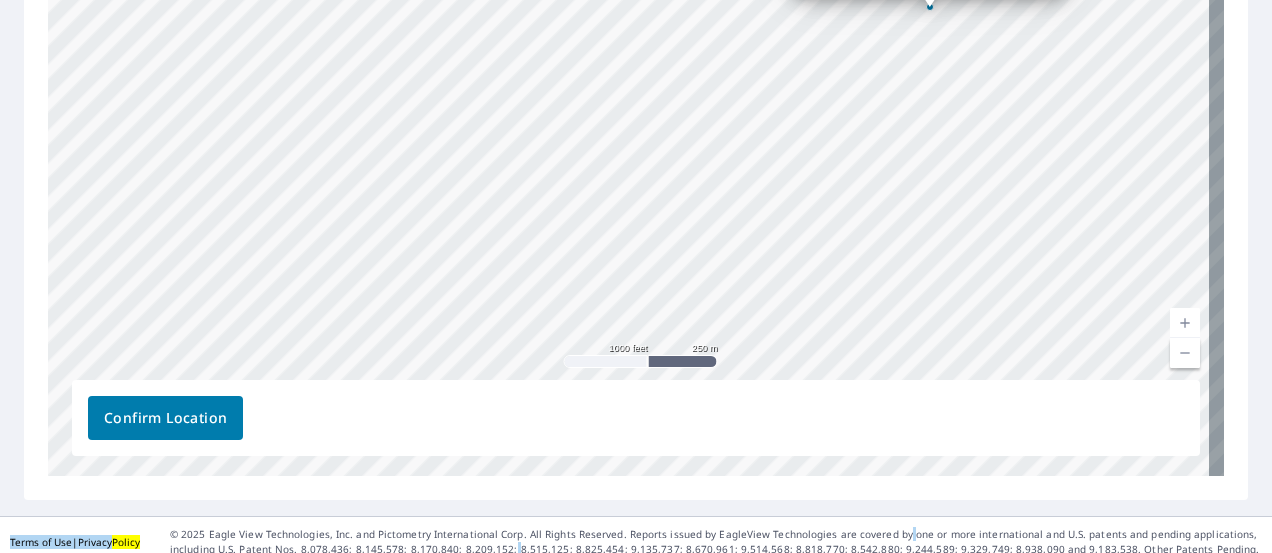 drag, startPoint x: 447, startPoint y: 222, endPoint x: 564, endPoint y: 146, distance: 139.51703 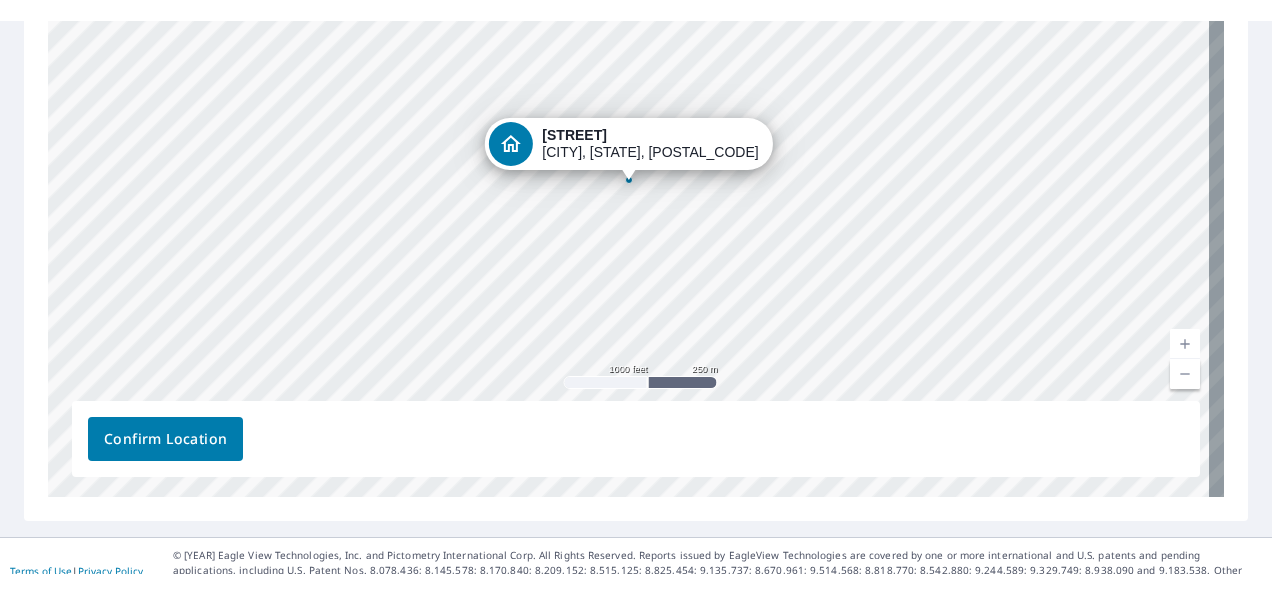scroll, scrollTop: 440, scrollLeft: 0, axis: vertical 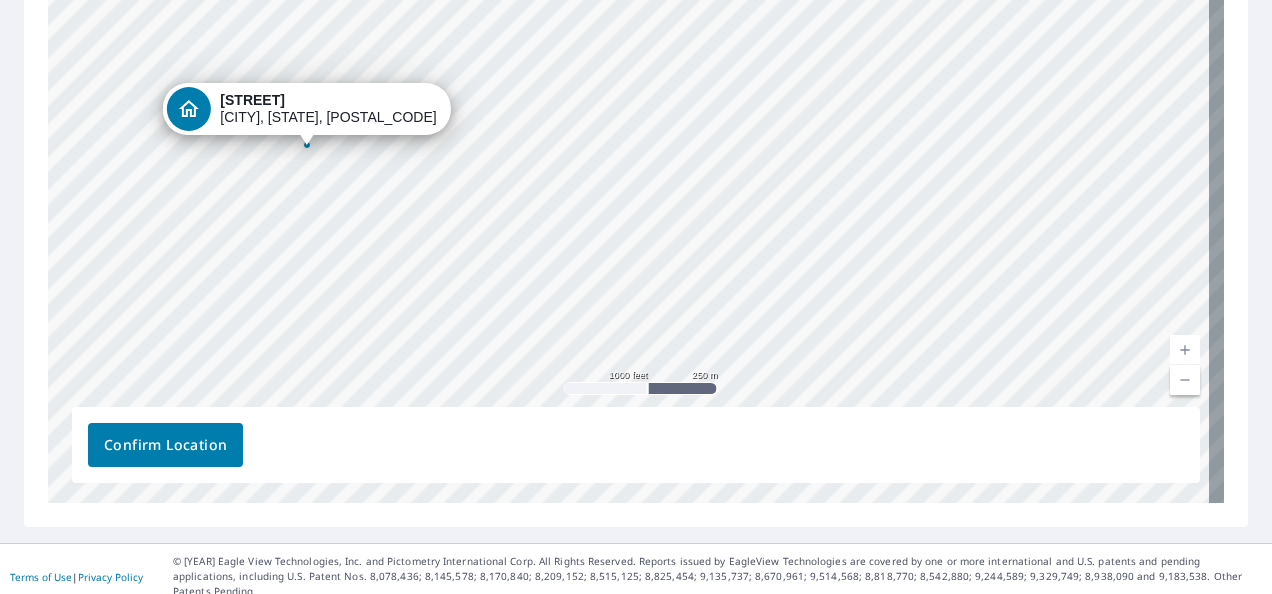 drag, startPoint x: 860, startPoint y: 357, endPoint x: 538, endPoint y: 316, distance: 324.59976 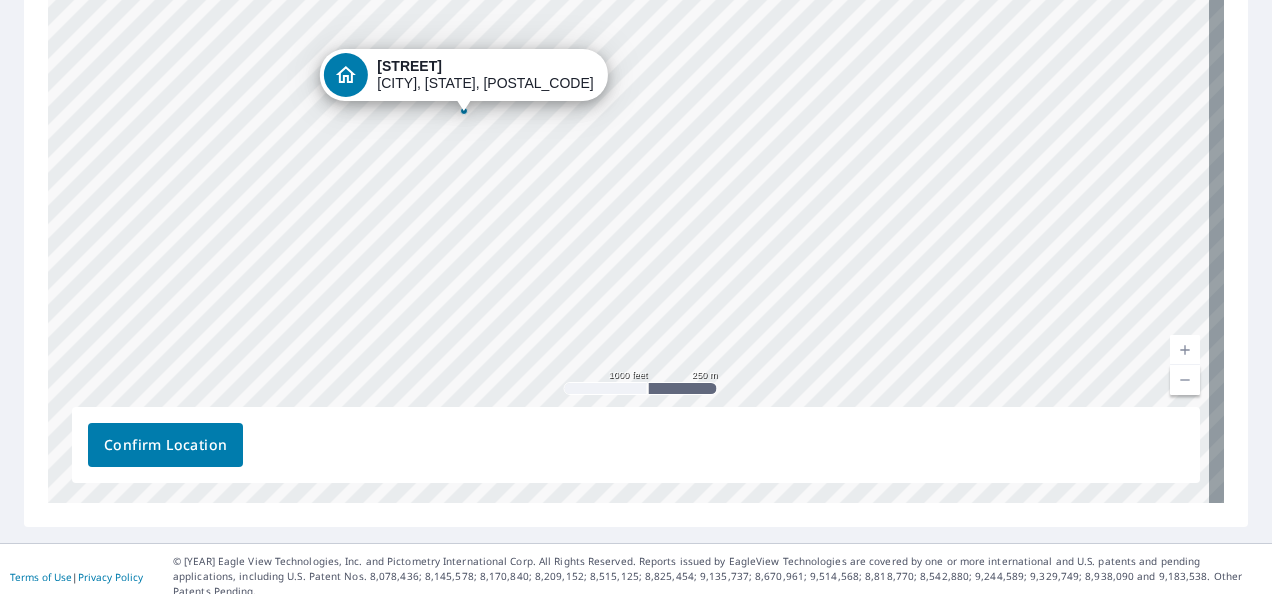 drag, startPoint x: 958, startPoint y: 158, endPoint x: 1119, endPoint y: 120, distance: 165.42369 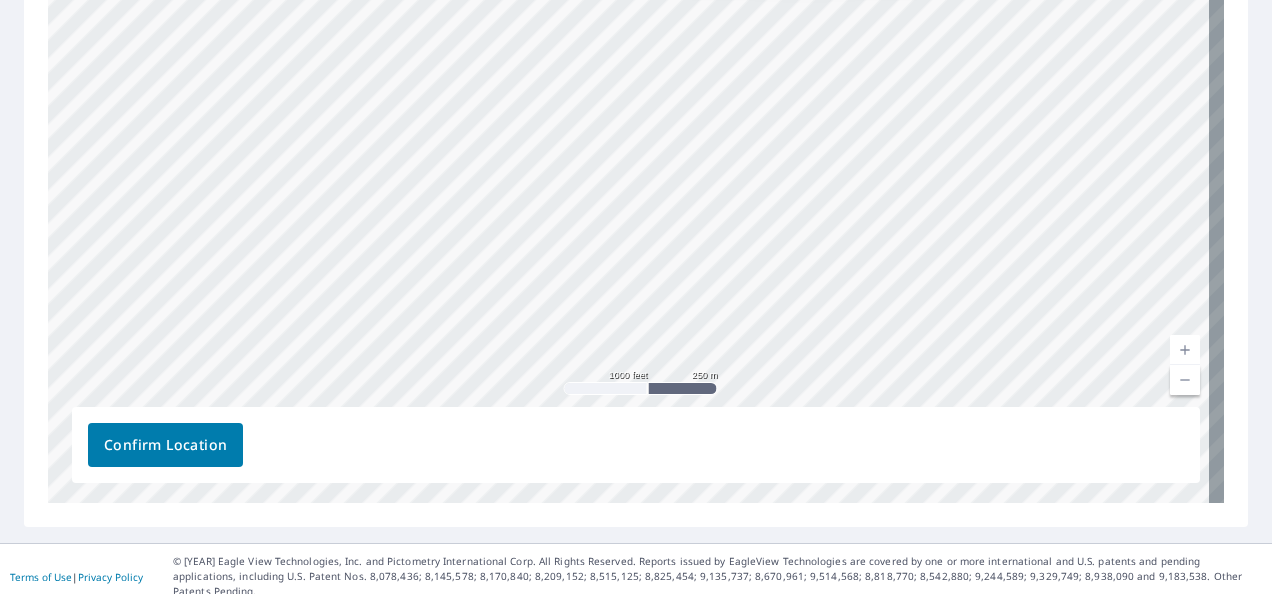 drag, startPoint x: 413, startPoint y: 302, endPoint x: 750, endPoint y: 168, distance: 362.66376 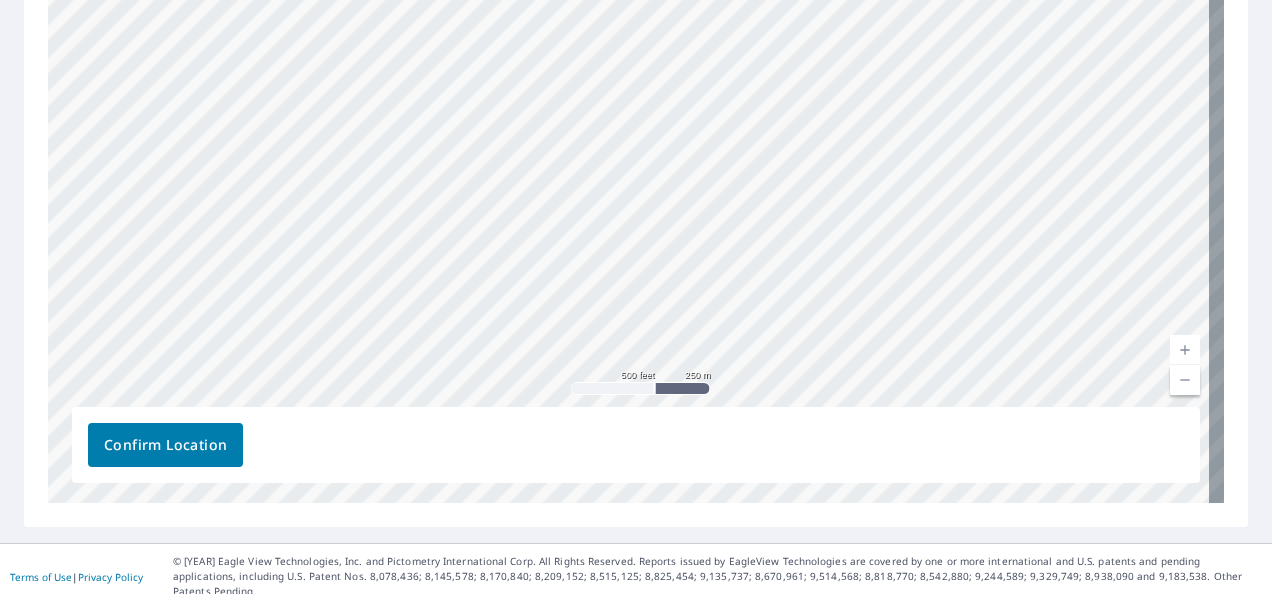 drag, startPoint x: 1050, startPoint y: 54, endPoint x: 938, endPoint y: 200, distance: 184.01086 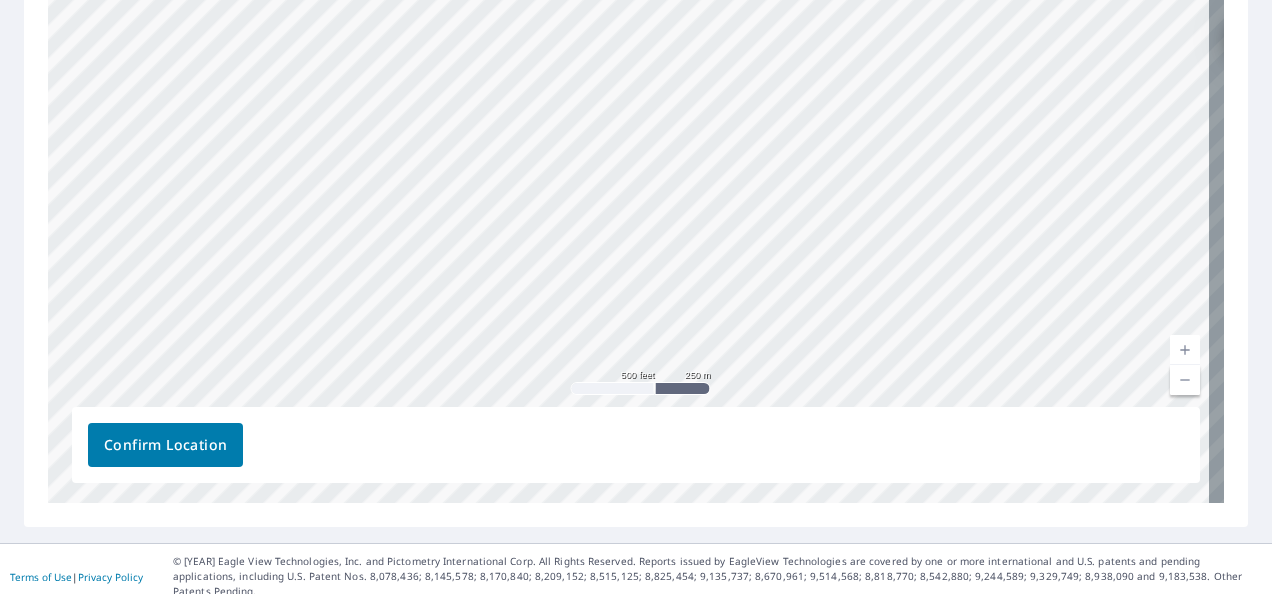 drag, startPoint x: 622, startPoint y: 94, endPoint x: 784, endPoint y: 376, distance: 325.21994 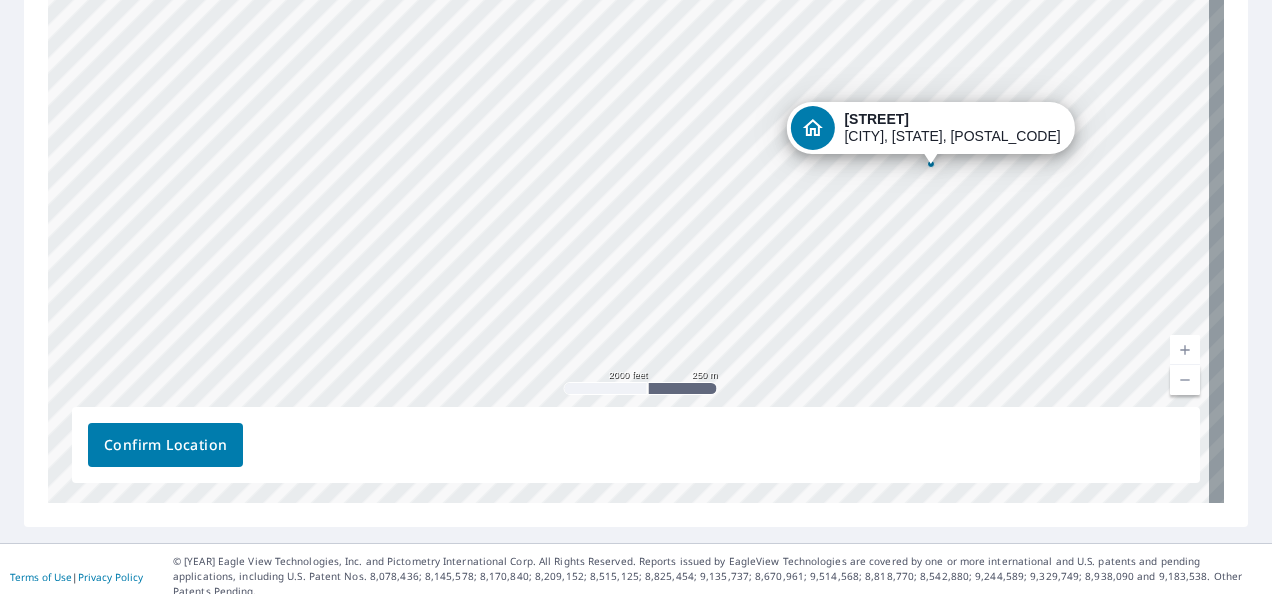 drag, startPoint x: 762, startPoint y: 279, endPoint x: 762, endPoint y: 146, distance: 133 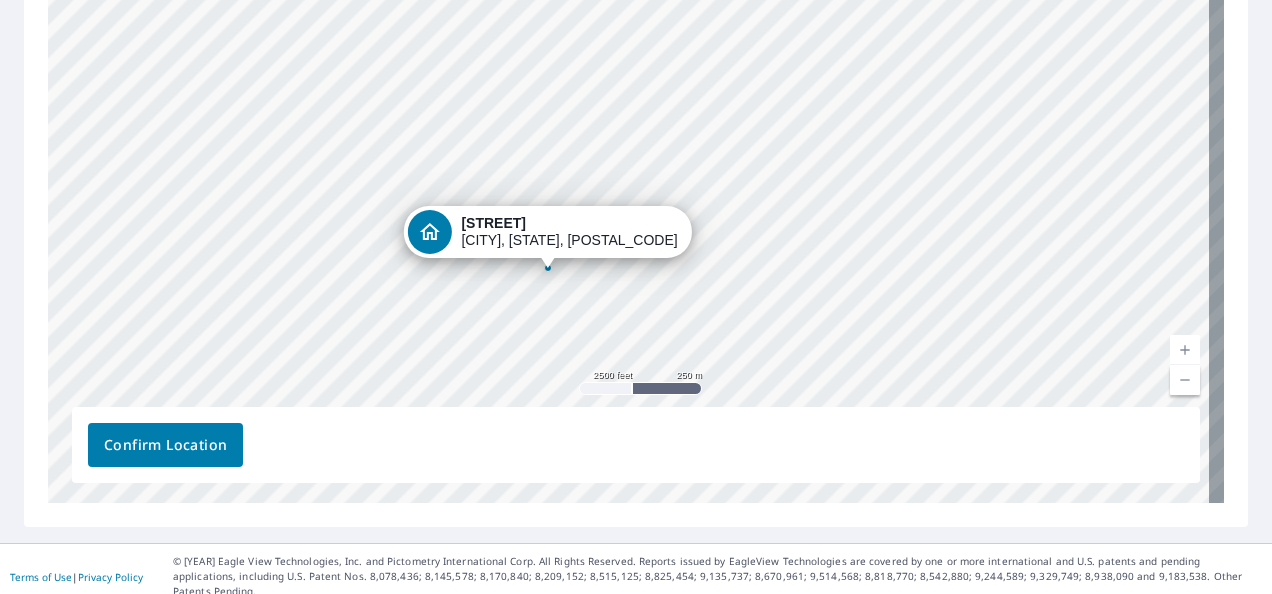 drag, startPoint x: 836, startPoint y: 311, endPoint x: 604, endPoint y: 420, distance: 256.32986 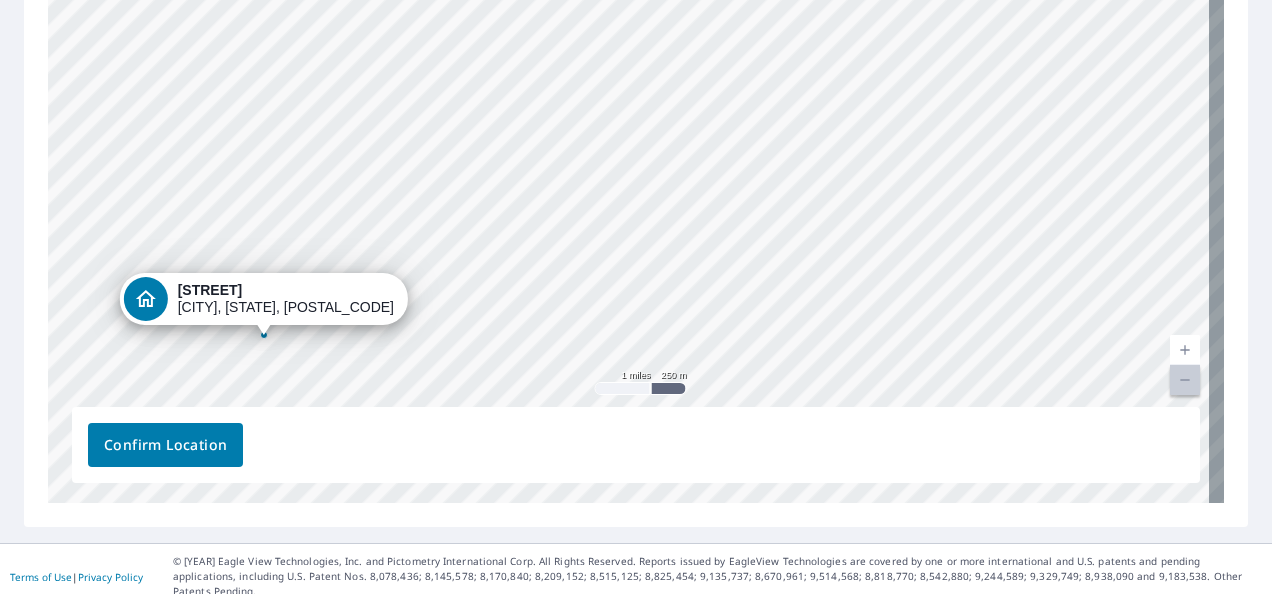 click on "[STREET], [CITY], [STATE], [POSTAL_CODE]" at bounding box center (636, 189) 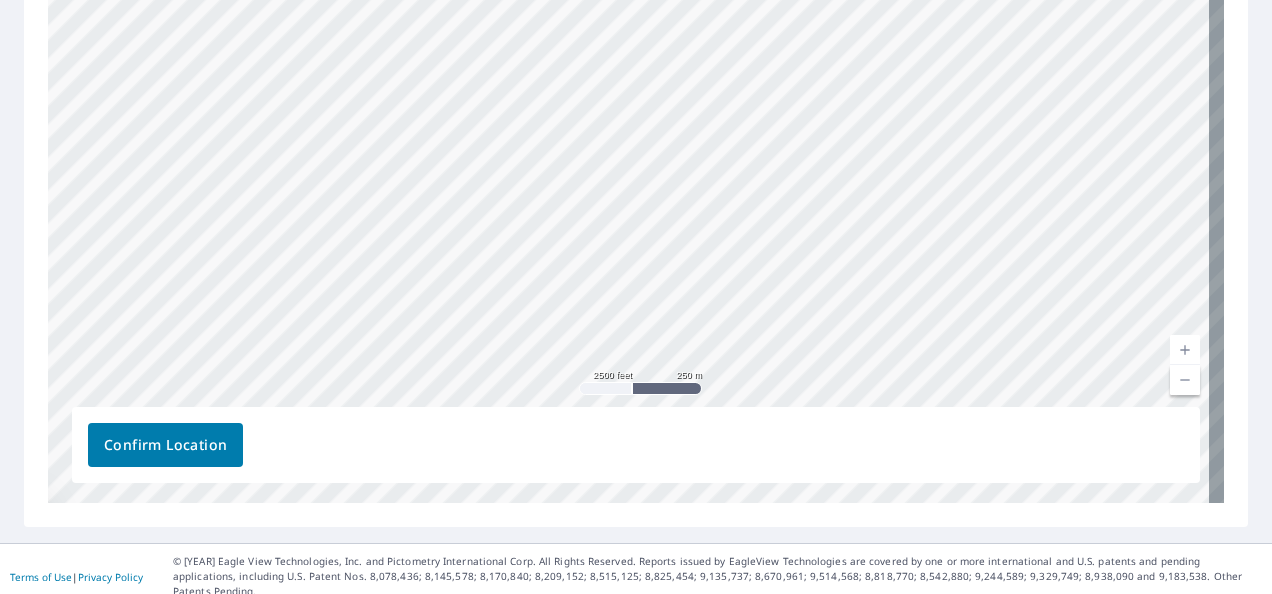 drag, startPoint x: 862, startPoint y: 195, endPoint x: 871, endPoint y: 269, distance: 74.54529 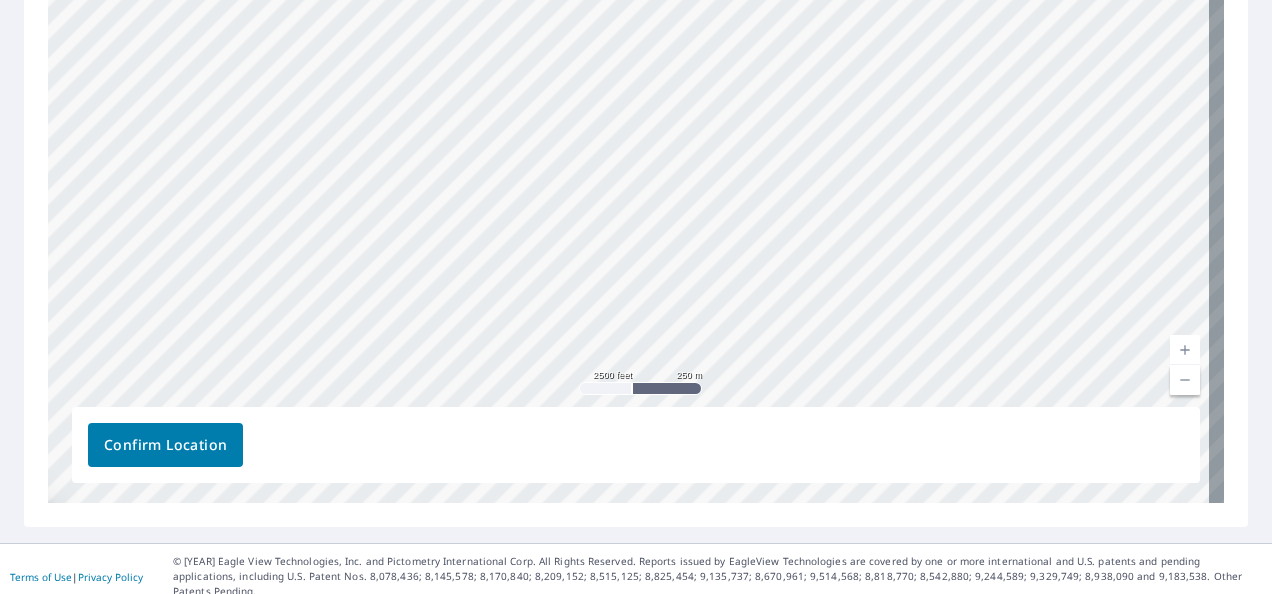 click at bounding box center [1185, 350] 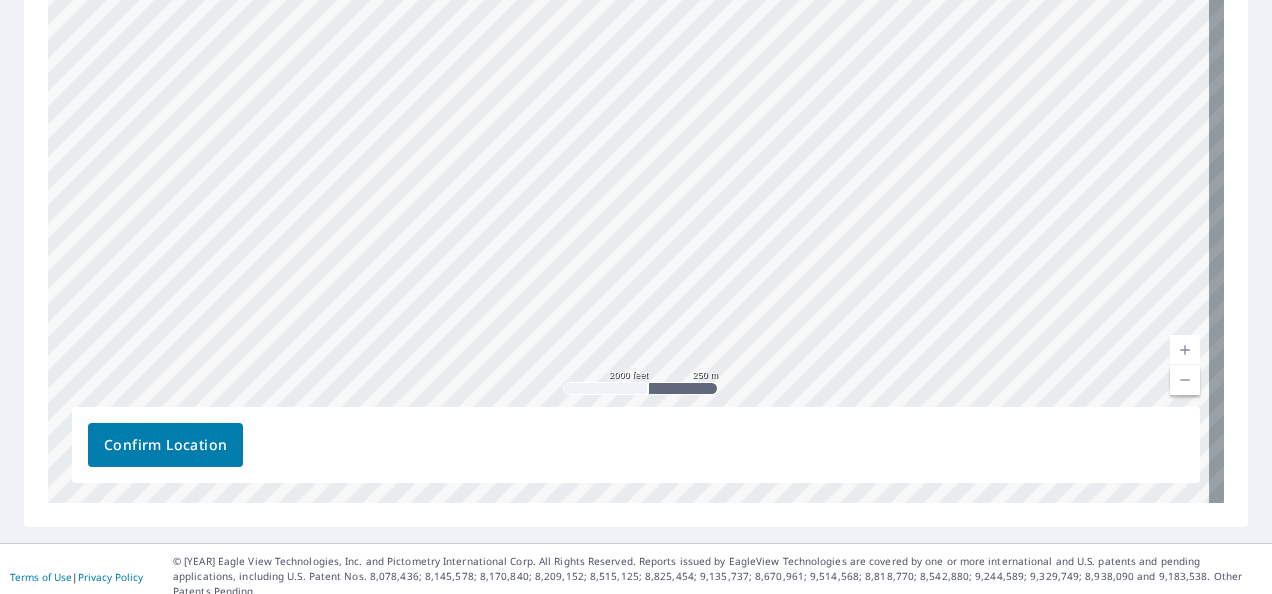 click at bounding box center [1185, 350] 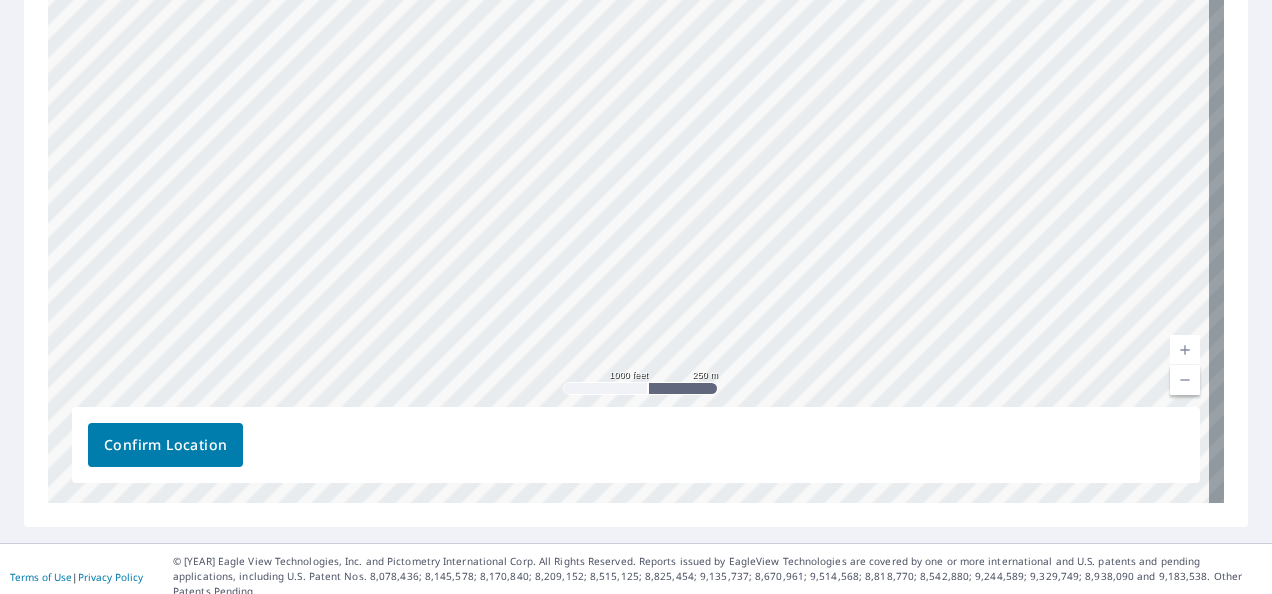 drag, startPoint x: 664, startPoint y: 232, endPoint x: 978, endPoint y: 326, distance: 327.76822 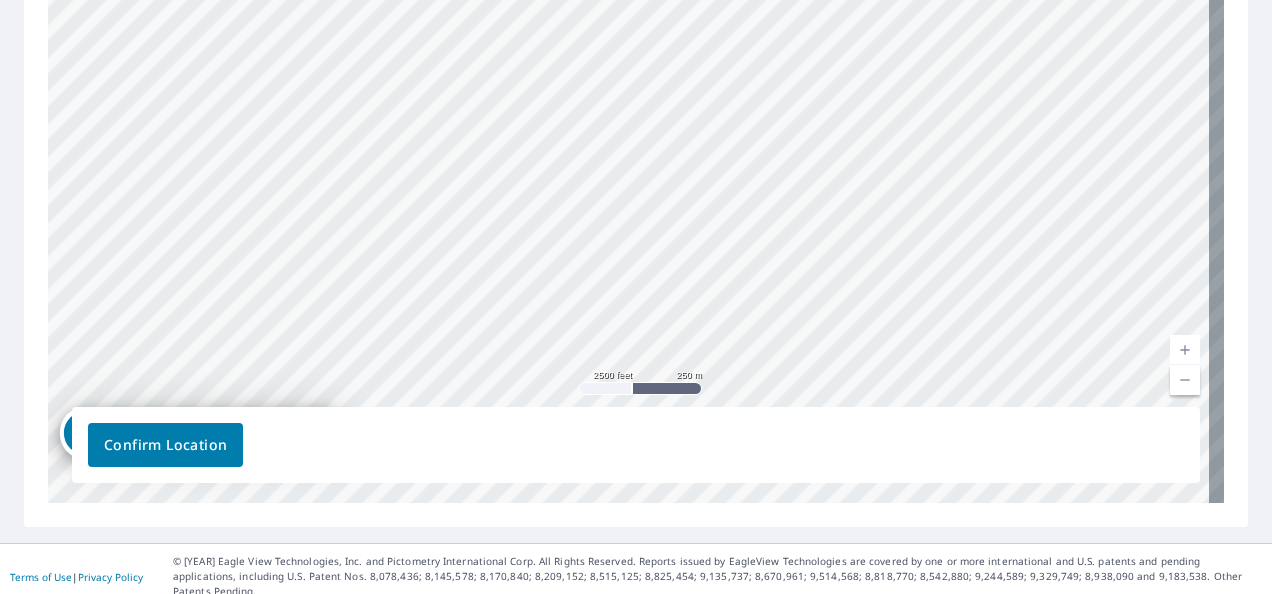 drag, startPoint x: 941, startPoint y: 302, endPoint x: 896, endPoint y: 86, distance: 220.63771 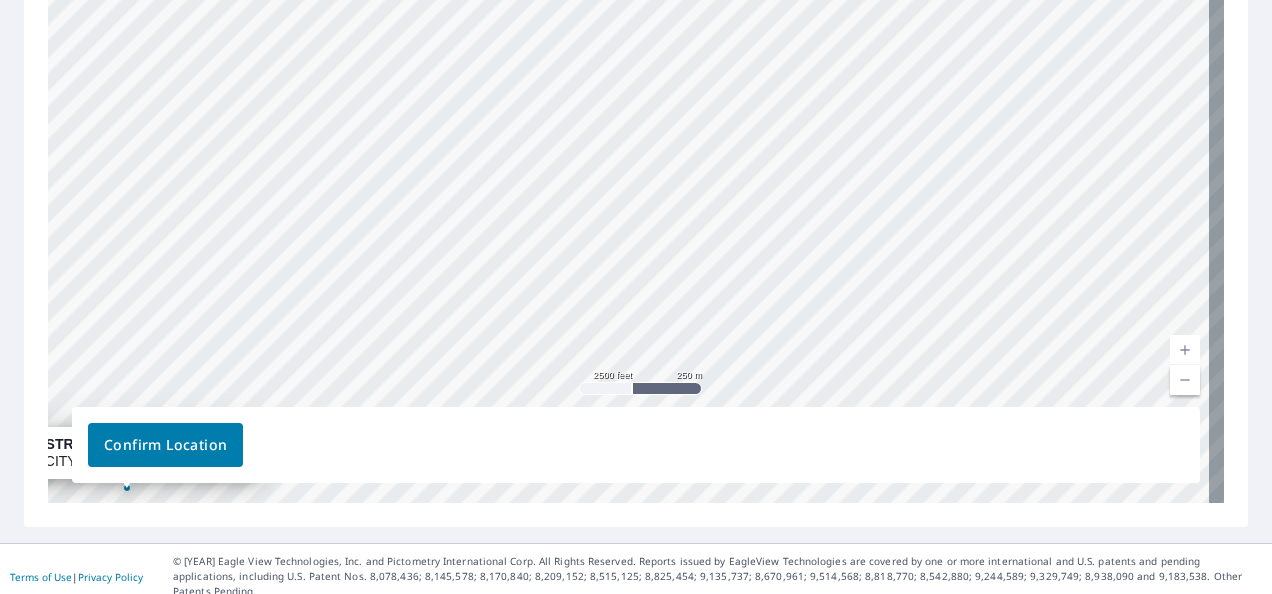 drag, startPoint x: 868, startPoint y: 244, endPoint x: 791, endPoint y: 264, distance: 79.555016 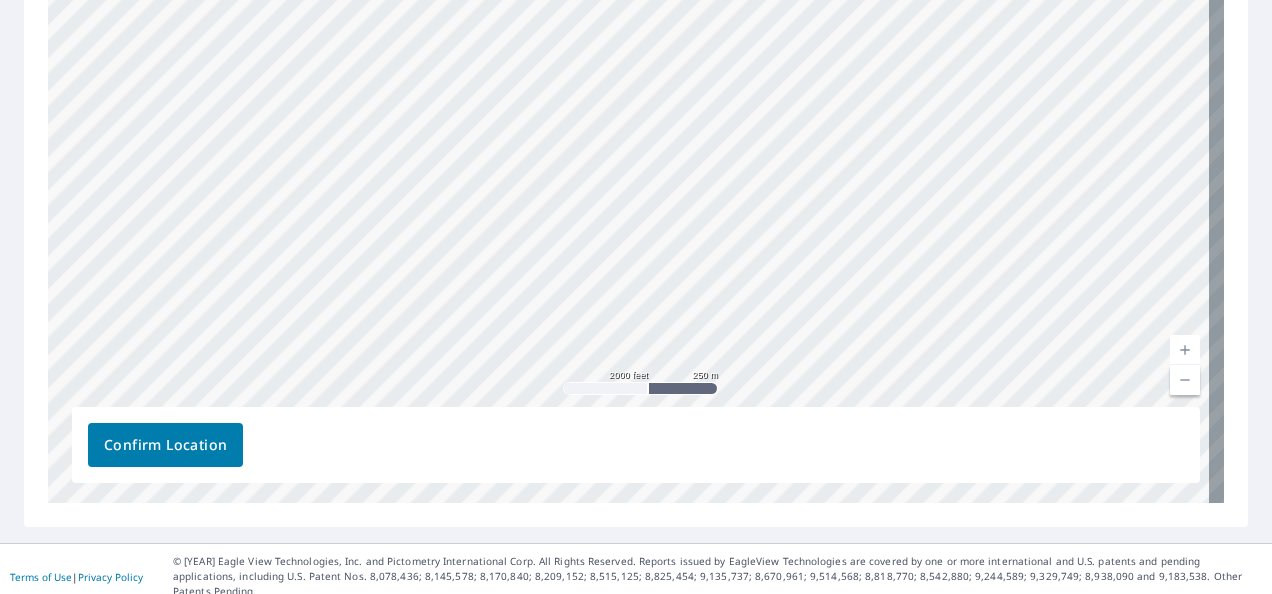 click at bounding box center (1185, 350) 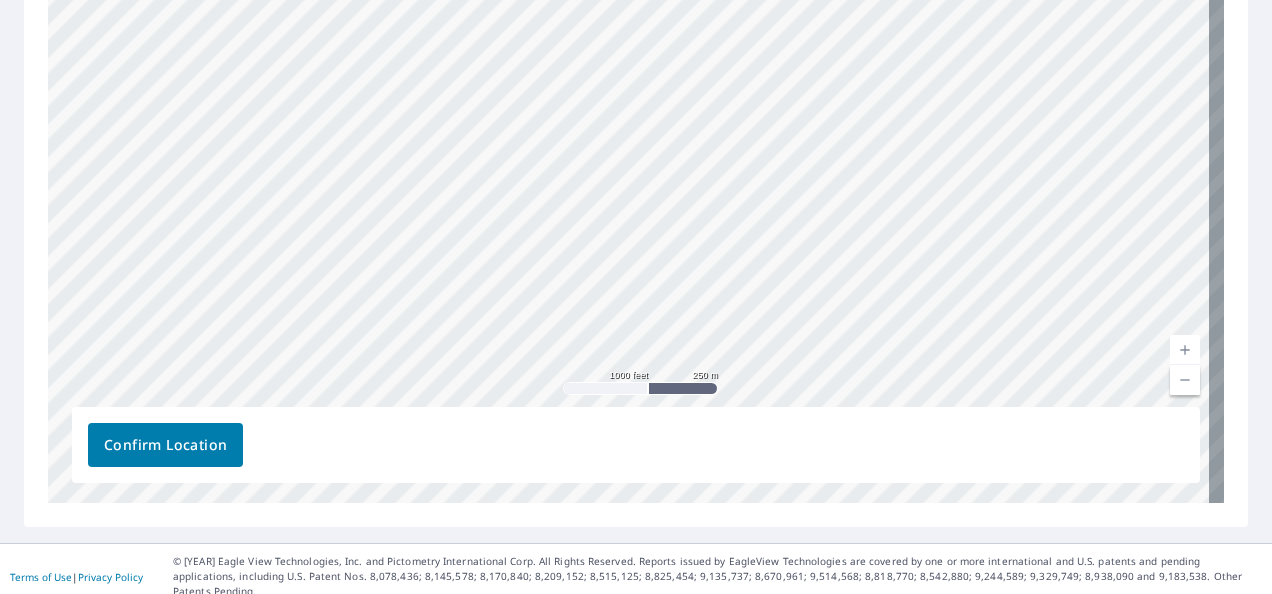 drag, startPoint x: 558, startPoint y: 219, endPoint x: 498, endPoint y: 44, distance: 185 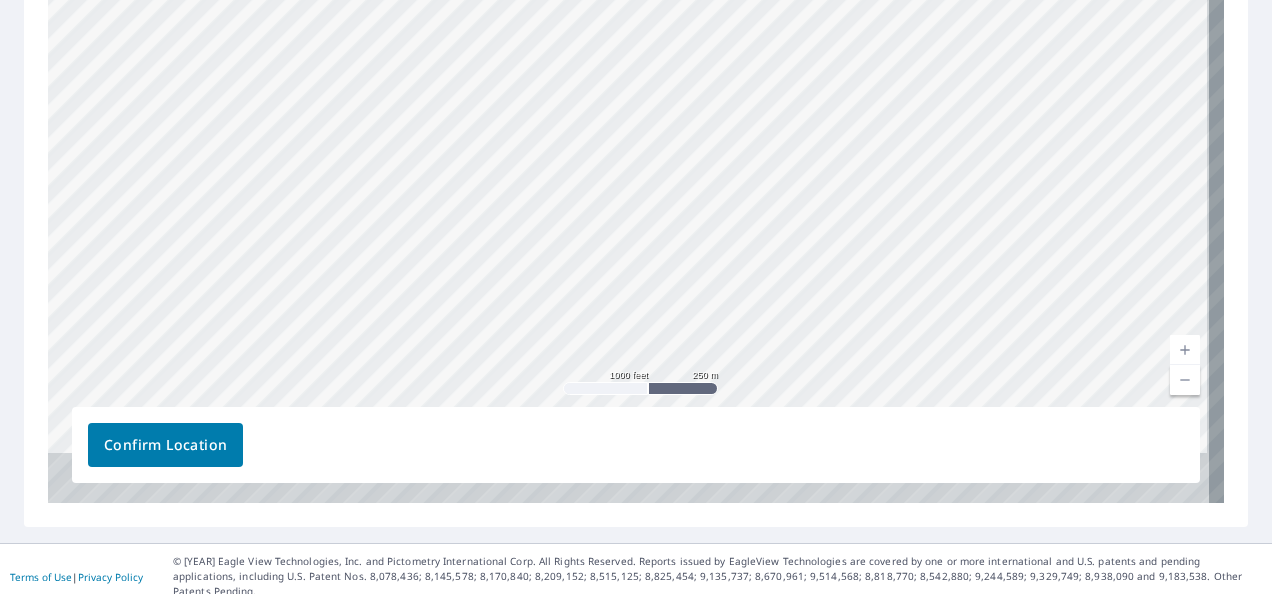 drag, startPoint x: 791, startPoint y: 236, endPoint x: 768, endPoint y: 11, distance: 226.1725 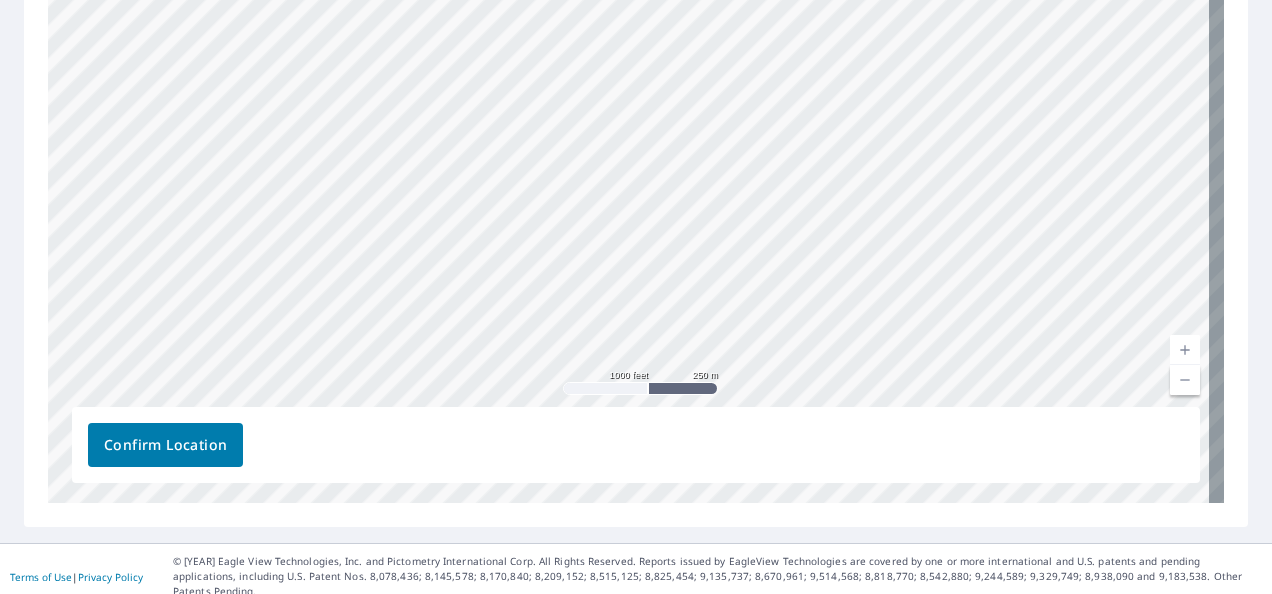 drag, startPoint x: 459, startPoint y: 115, endPoint x: 496, endPoint y: -7, distance: 127.48725 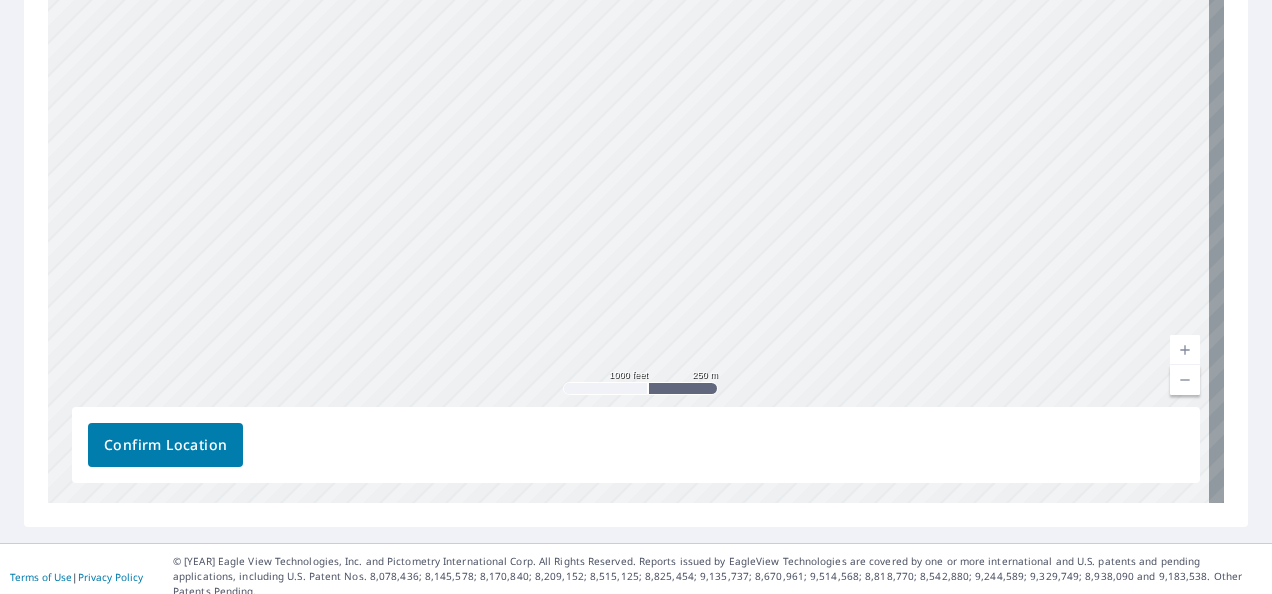 drag, startPoint x: 466, startPoint y: 199, endPoint x: 492, endPoint y: 377, distance: 179.88885 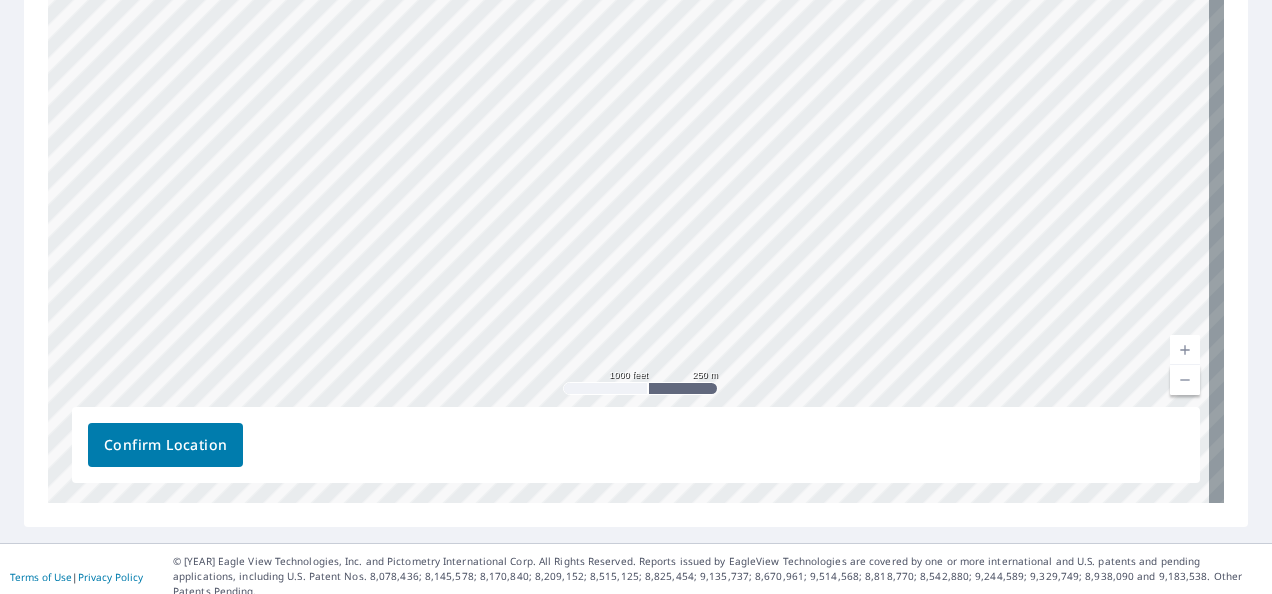 click on "[STREET], [CITY], [STATE], [POSTAL_CODE]" at bounding box center (636, 189) 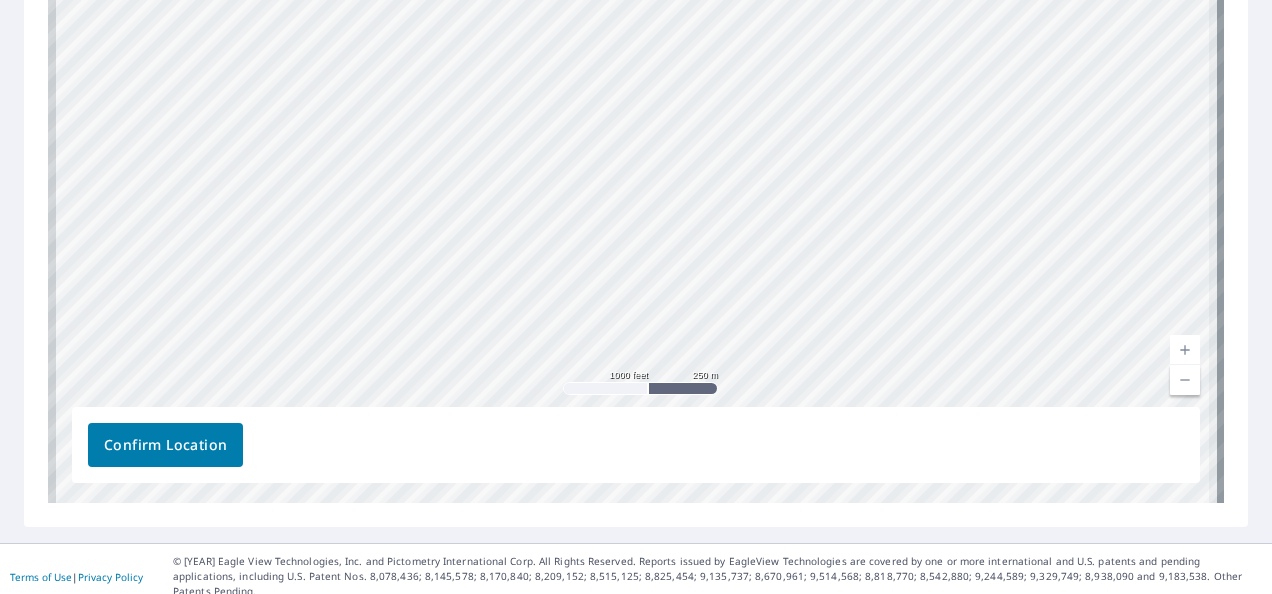 drag, startPoint x: 475, startPoint y: 49, endPoint x: 516, endPoint y: 288, distance: 242.49124 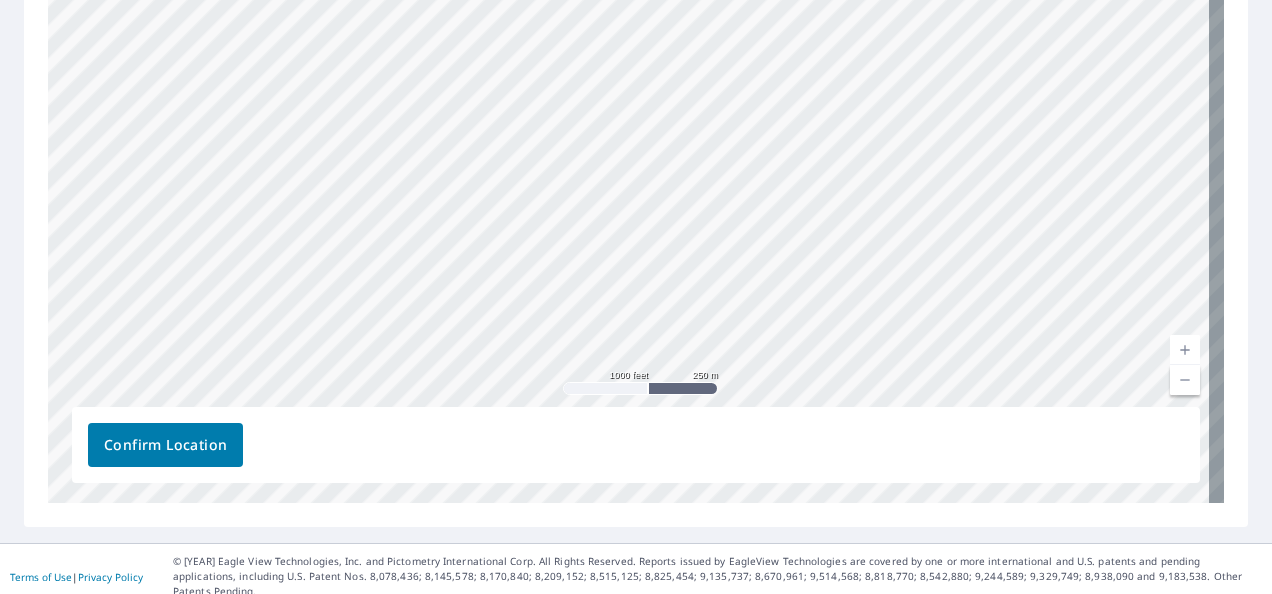 drag, startPoint x: 516, startPoint y: 288, endPoint x: 473, endPoint y: 82, distance: 210.44002 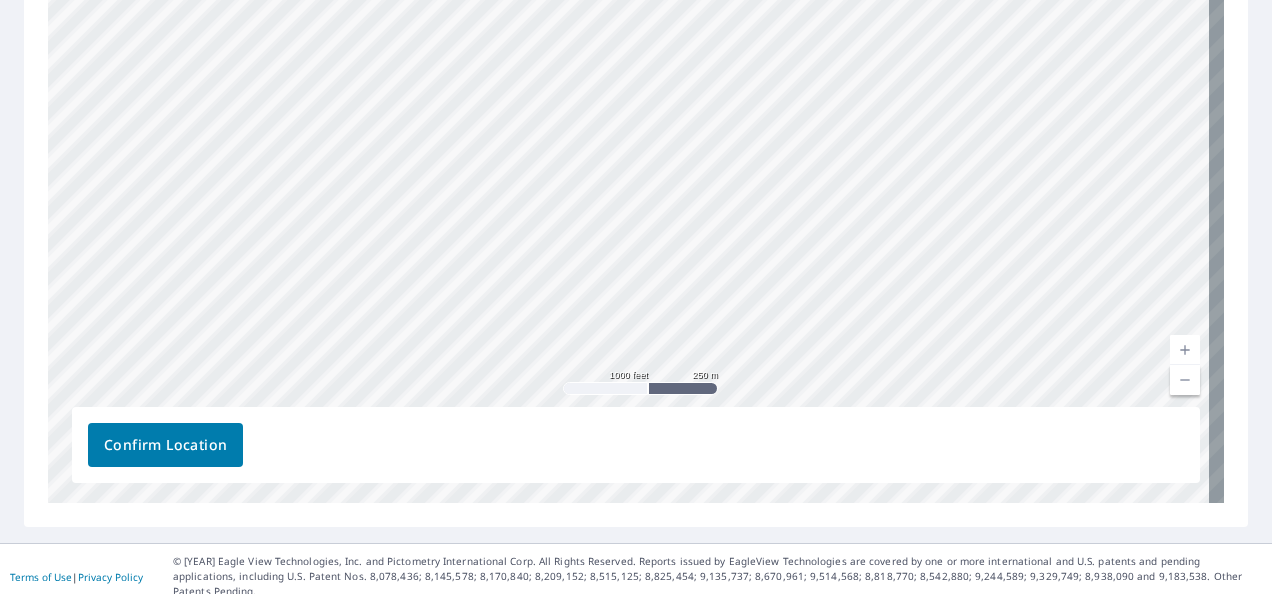 drag, startPoint x: 470, startPoint y: 192, endPoint x: 543, endPoint y: 29, distance: 178.60011 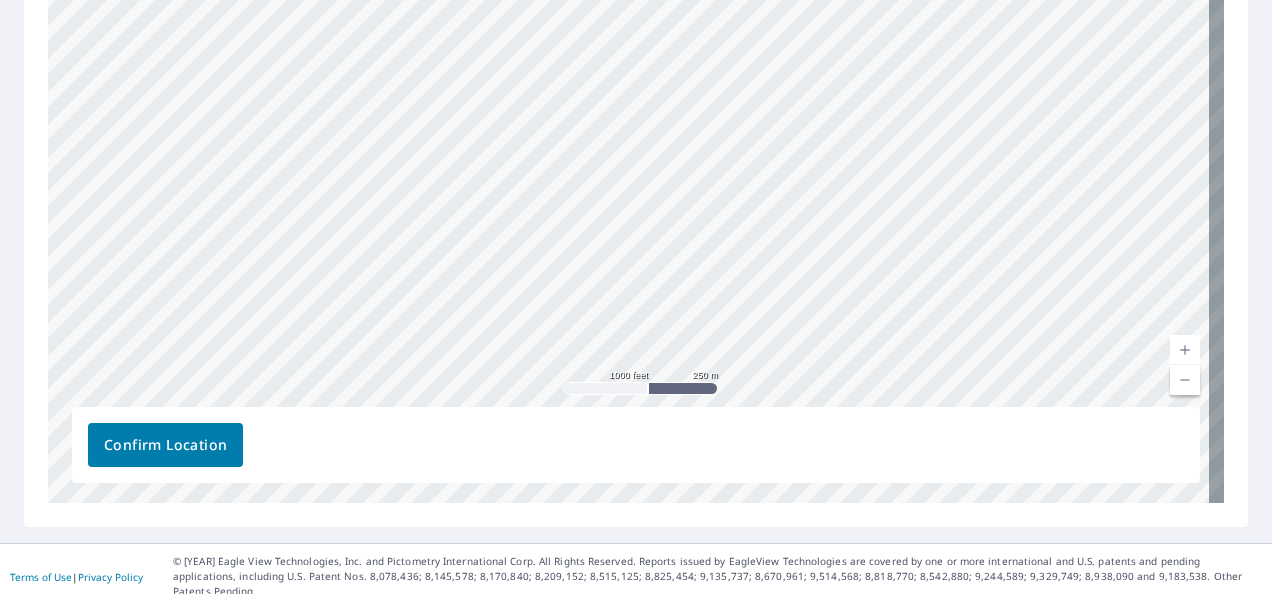 drag, startPoint x: 544, startPoint y: 171, endPoint x: 645, endPoint y: 25, distance: 177.53027 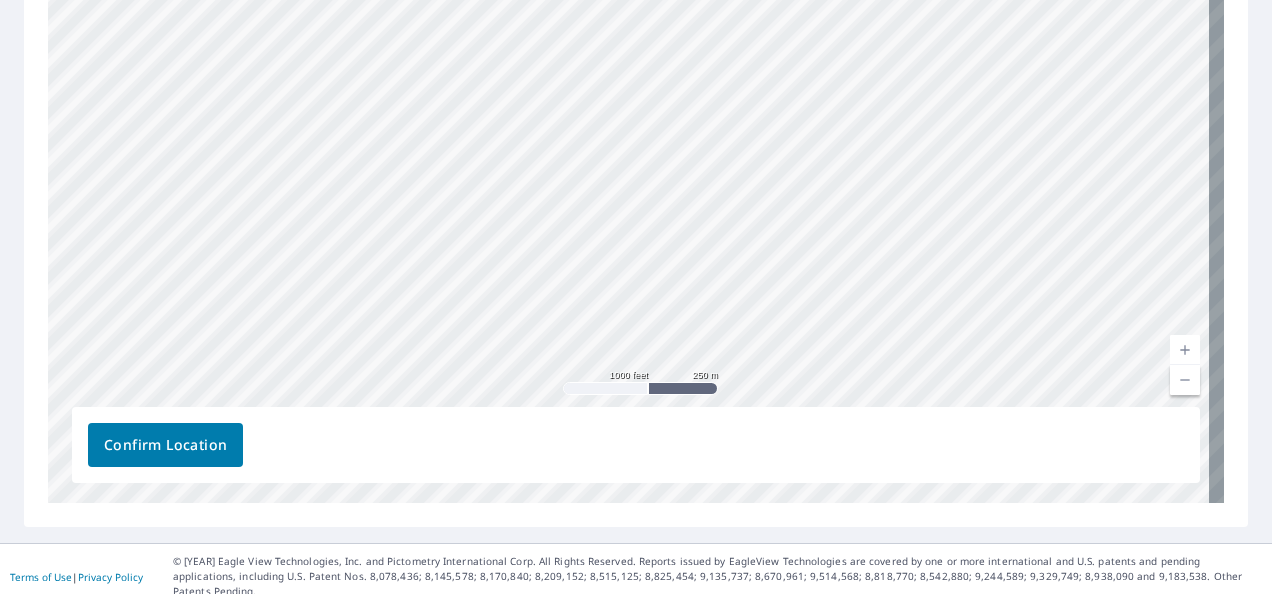 drag, startPoint x: 494, startPoint y: 223, endPoint x: 646, endPoint y: 105, distance: 192.4266 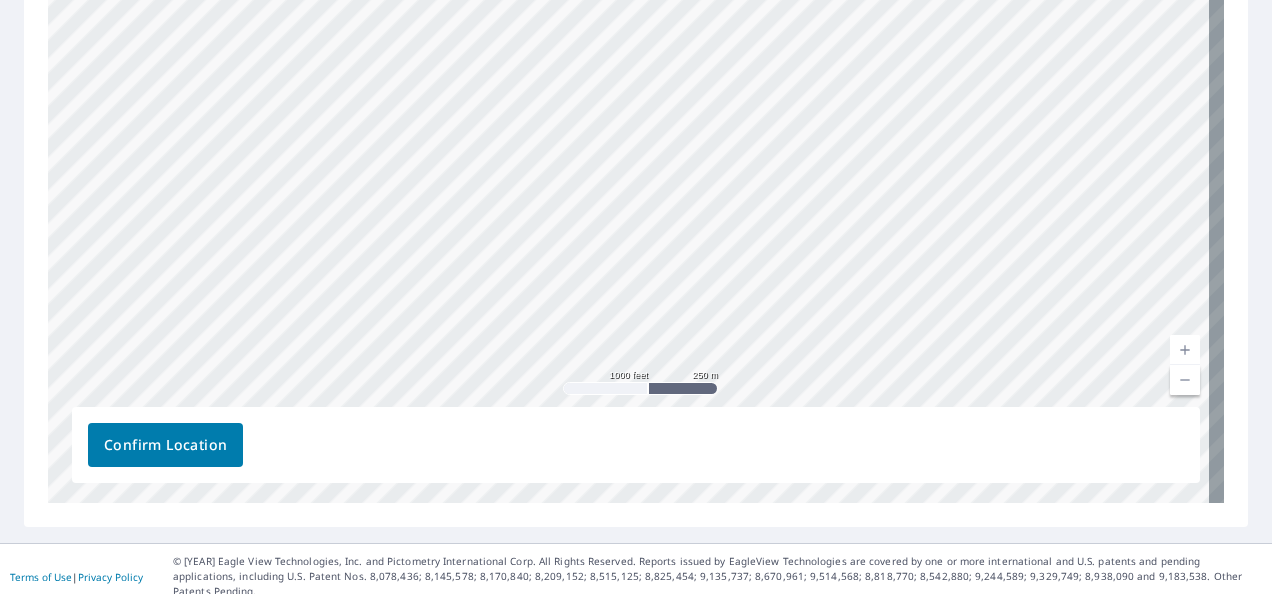 drag, startPoint x: 669, startPoint y: 247, endPoint x: 666, endPoint y: 73, distance: 174.02586 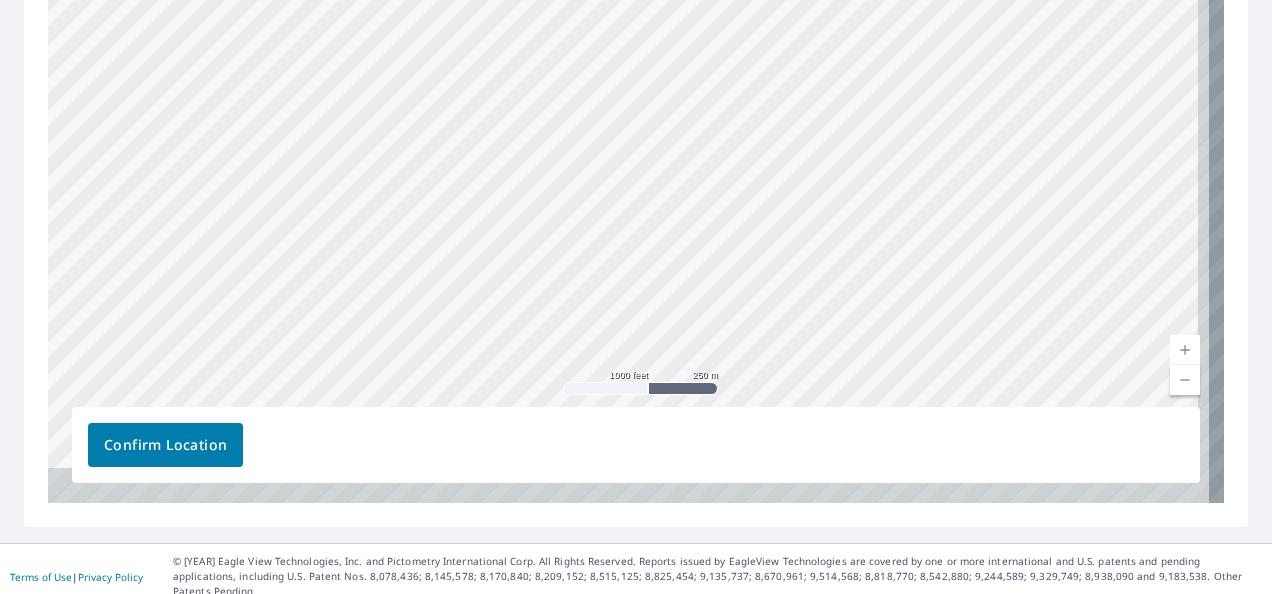 drag, startPoint x: 676, startPoint y: 201, endPoint x: 602, endPoint y: -5, distance: 218.88809 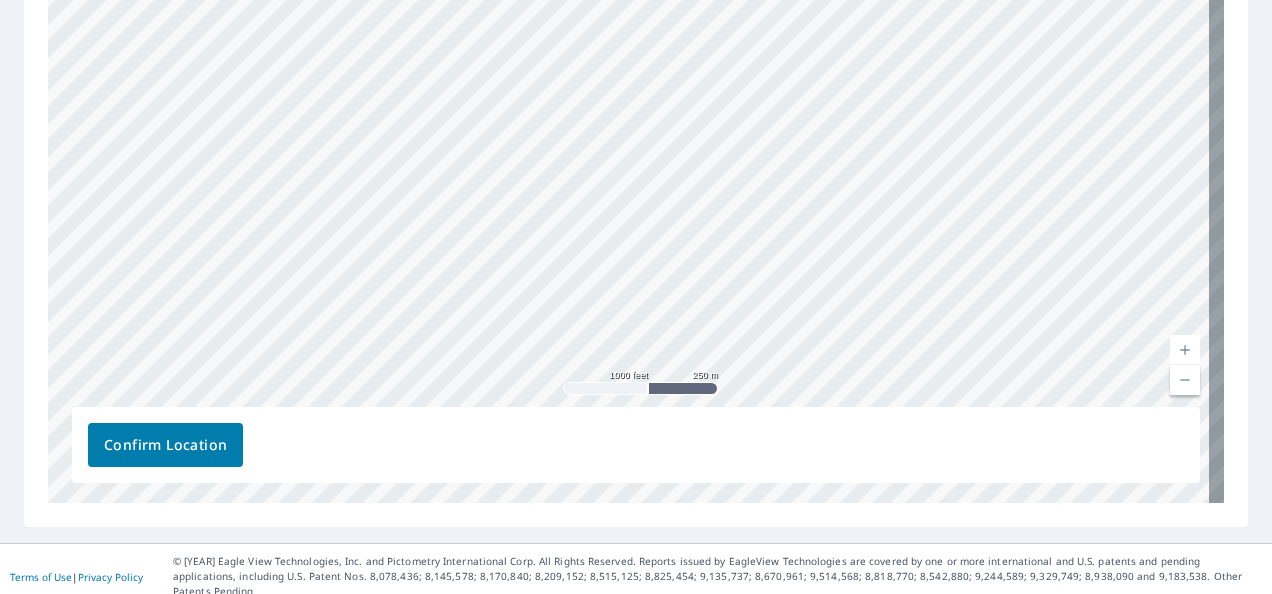 click on "[STREET], [CITY], [STATE], [POSTAL_CODE]" at bounding box center [636, 189] 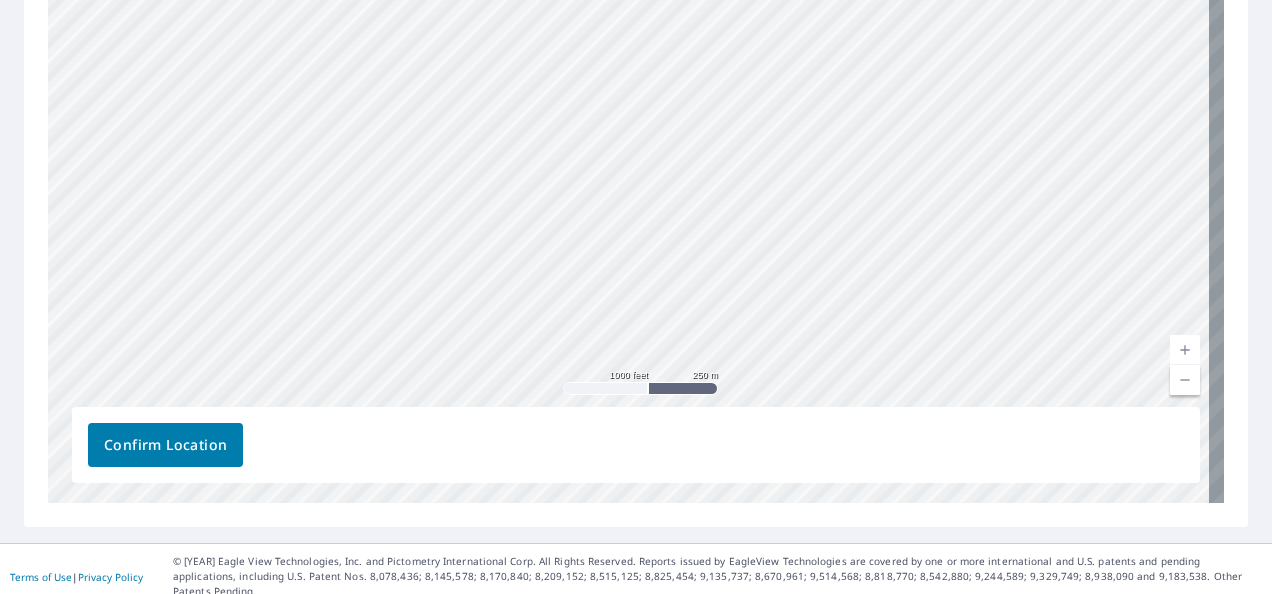 drag, startPoint x: 669, startPoint y: 346, endPoint x: 672, endPoint y: 177, distance: 169.02663 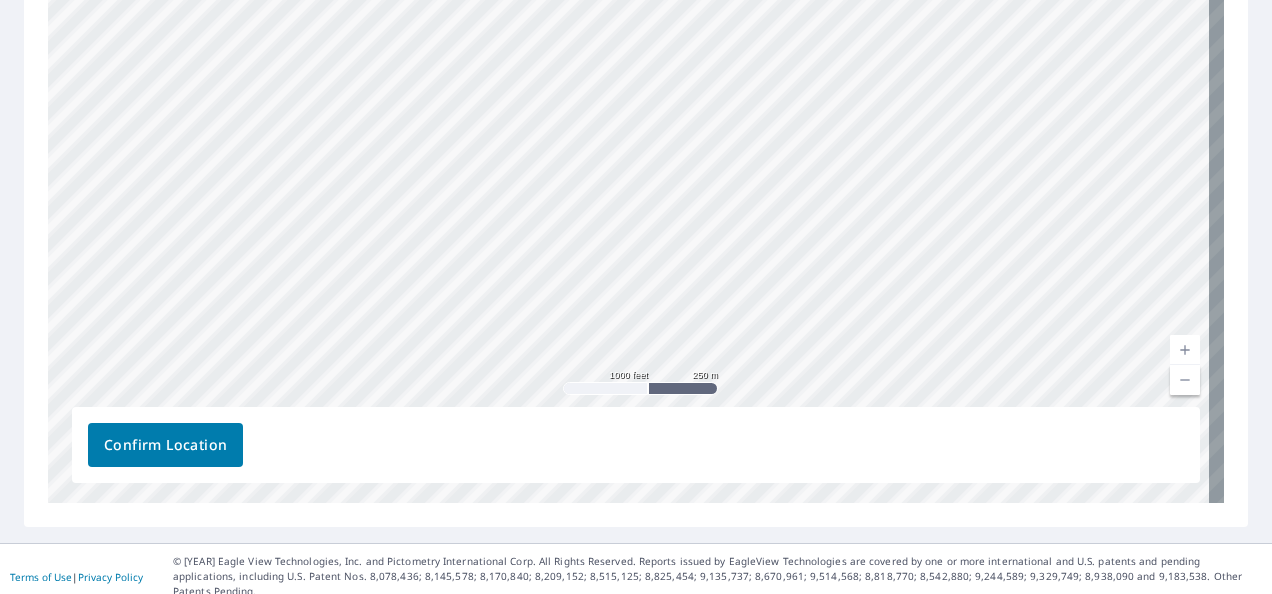 drag, startPoint x: 627, startPoint y: 288, endPoint x: 654, endPoint y: 109, distance: 181.02486 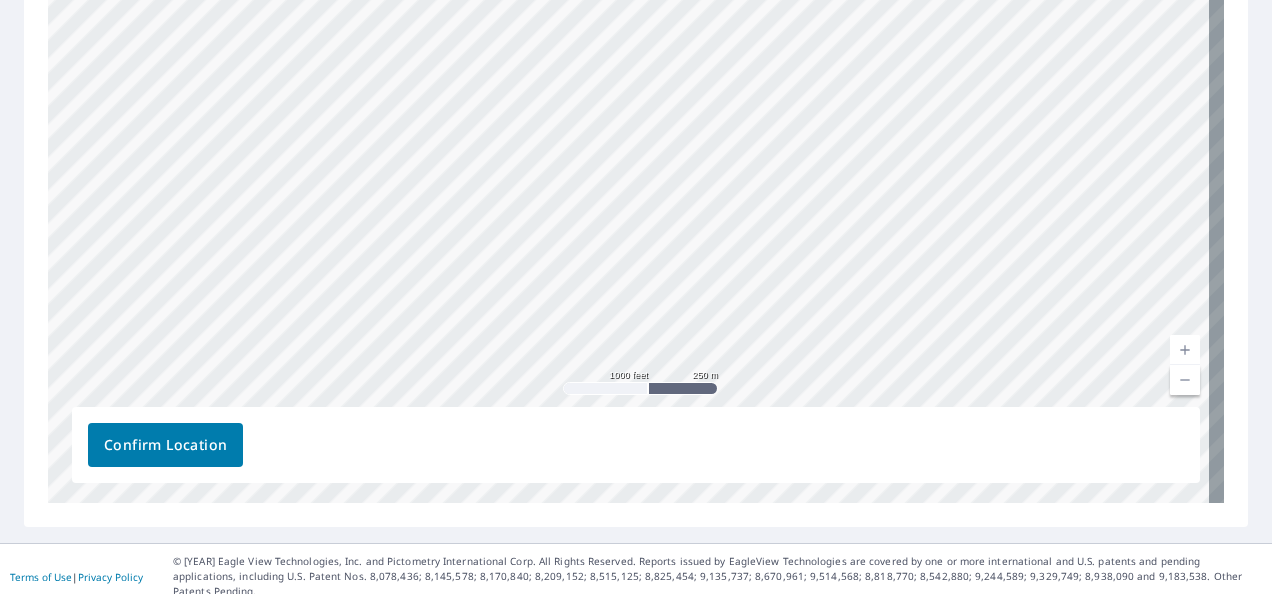 drag, startPoint x: 600, startPoint y: 278, endPoint x: 580, endPoint y: 77, distance: 201.99257 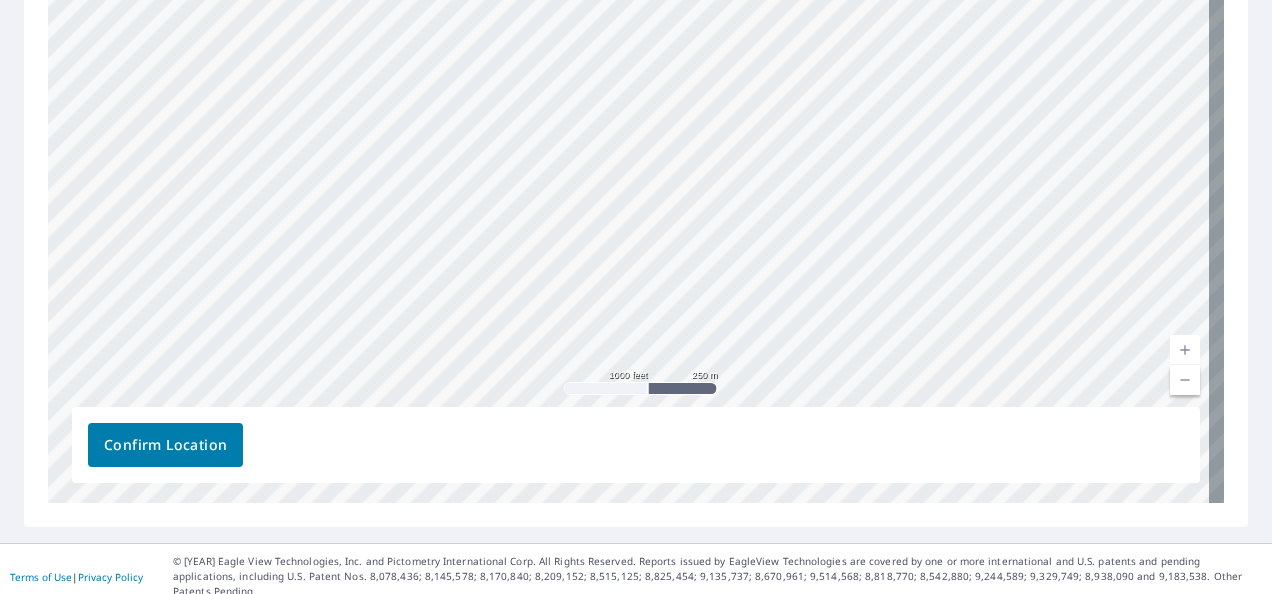 drag, startPoint x: 580, startPoint y: 261, endPoint x: 646, endPoint y: 97, distance: 176.78235 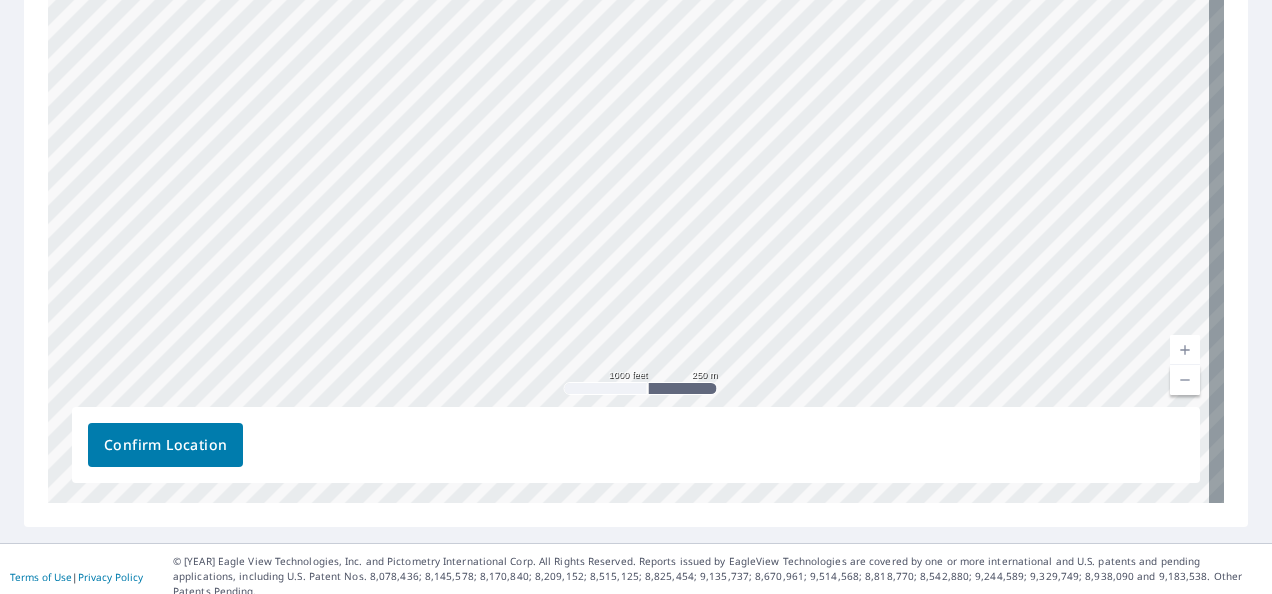 drag, startPoint x: 576, startPoint y: 242, endPoint x: 637, endPoint y: 99, distance: 155.46704 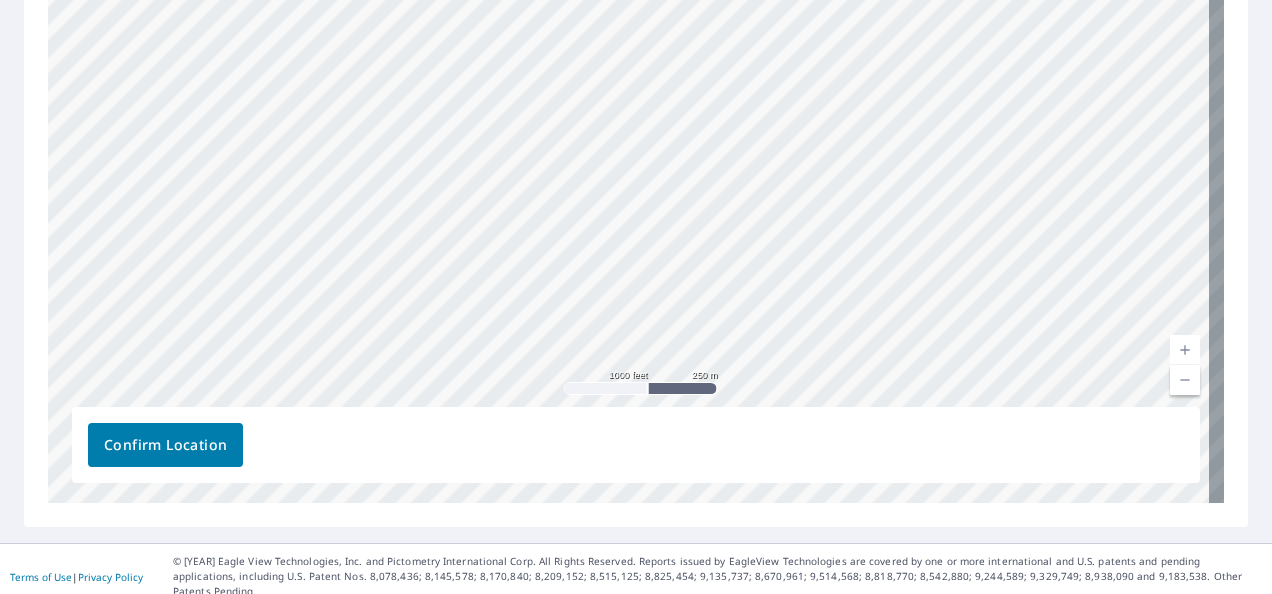 drag, startPoint x: 642, startPoint y: 170, endPoint x: 800, endPoint y: 235, distance: 170.84789 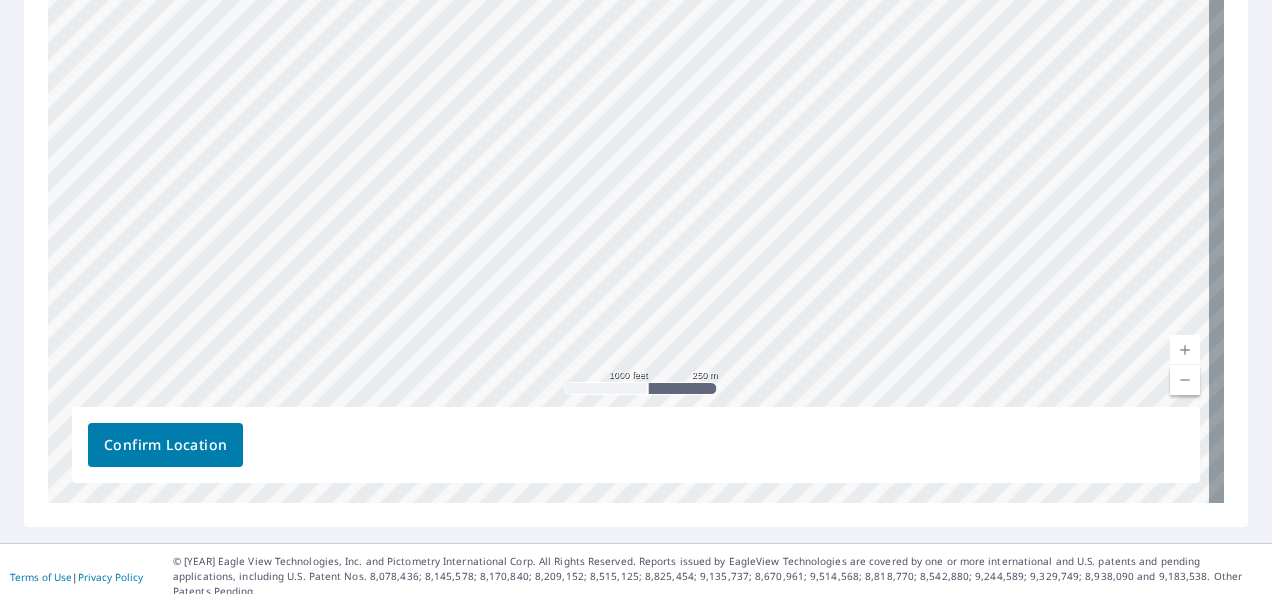 drag, startPoint x: 617, startPoint y: 118, endPoint x: 695, endPoint y: 57, distance: 99.0202 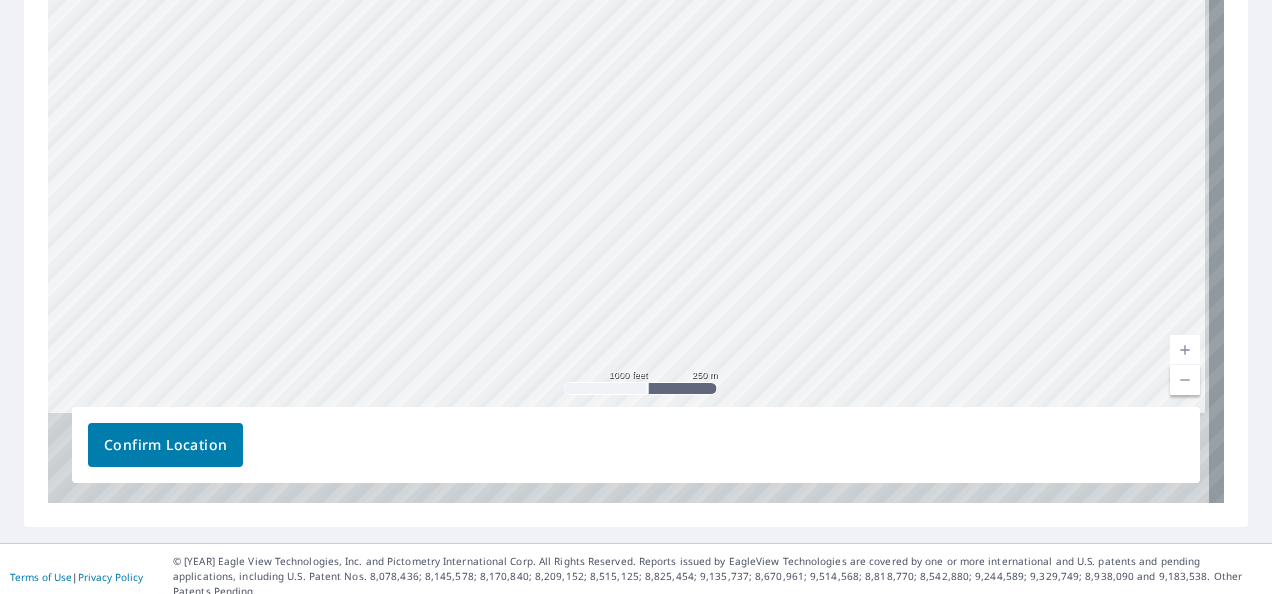 drag, startPoint x: 734, startPoint y: 273, endPoint x: 702, endPoint y: 144, distance: 132.90974 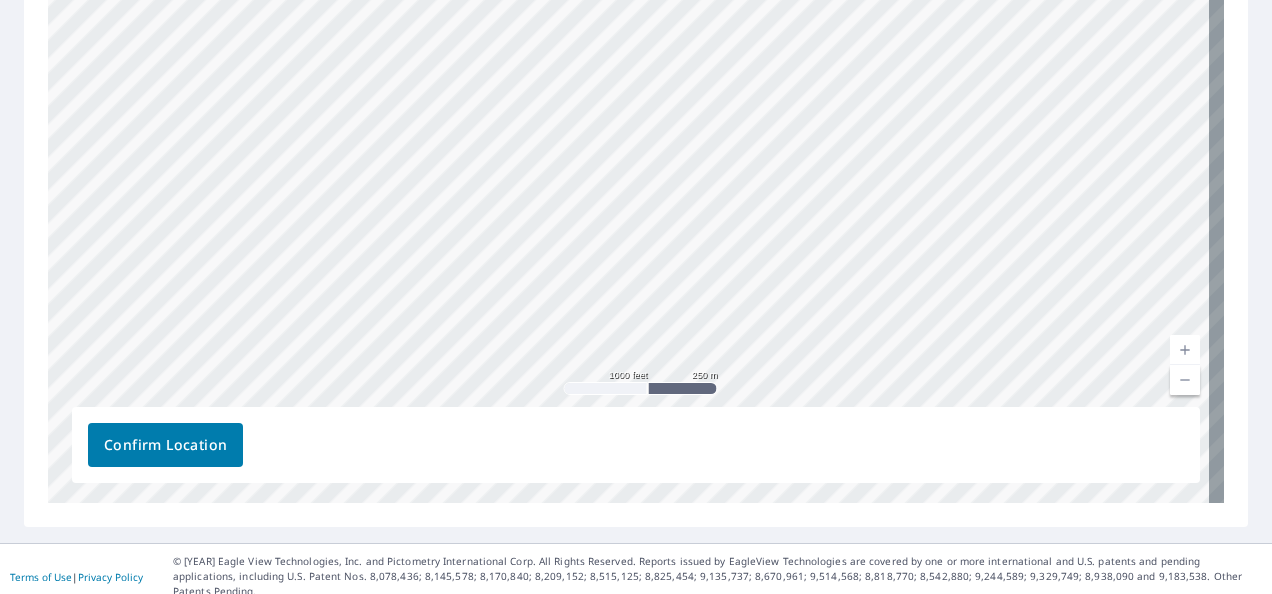 click on "[STREET], [CITY], [STATE], [POSTAL_CODE]" at bounding box center (636, 189) 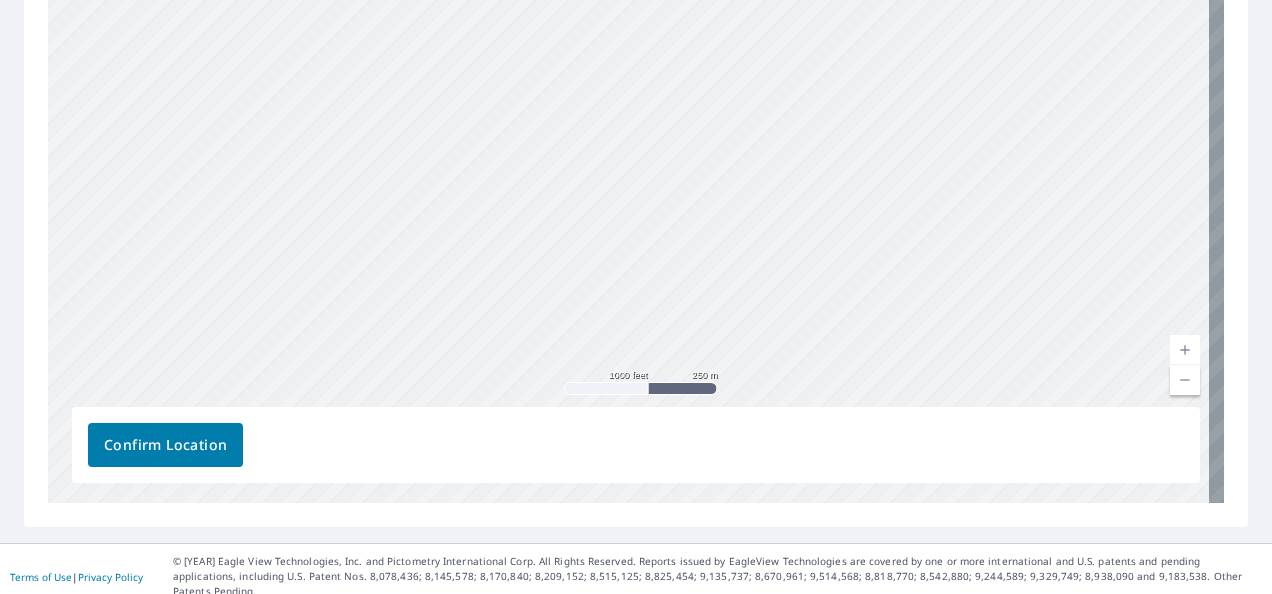 drag, startPoint x: 675, startPoint y: 215, endPoint x: 643, endPoint y: 47, distance: 171.02046 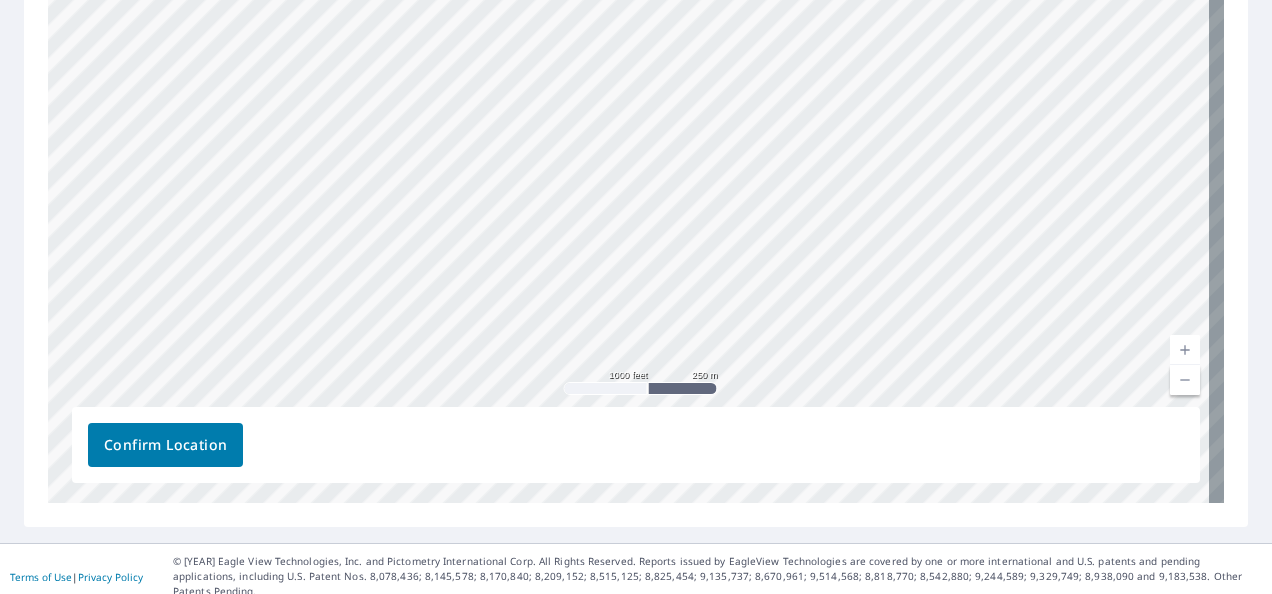 drag, startPoint x: 573, startPoint y: 158, endPoint x: 703, endPoint y: 286, distance: 182.43903 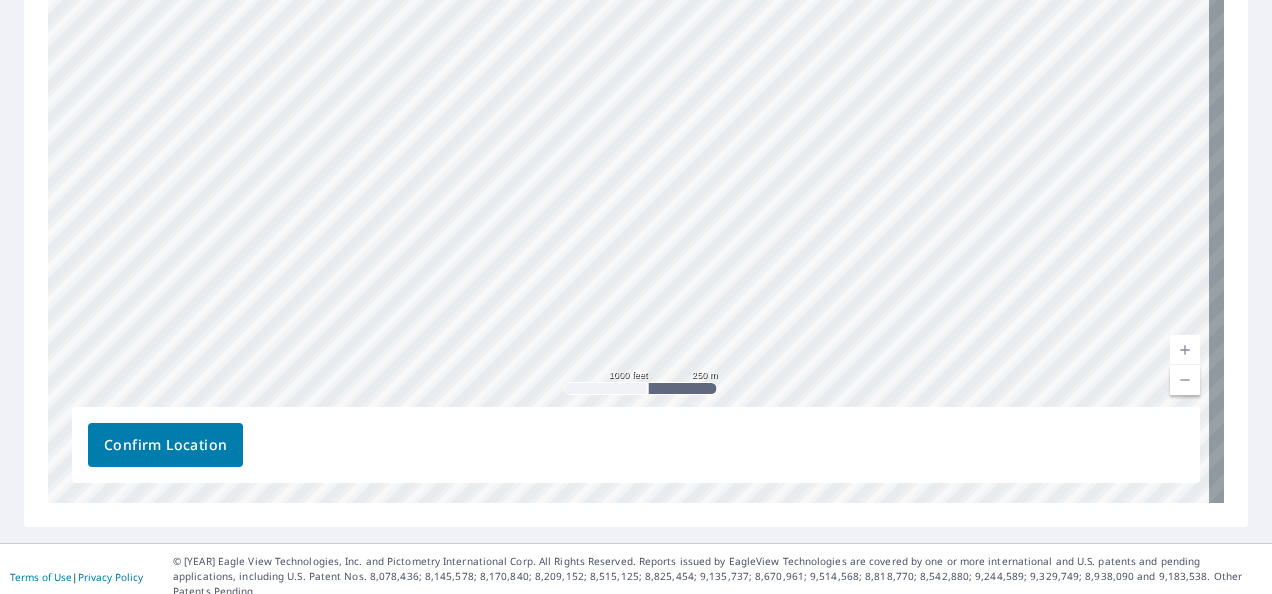 drag, startPoint x: 301, startPoint y: 223, endPoint x: 471, endPoint y: 195, distance: 172.29045 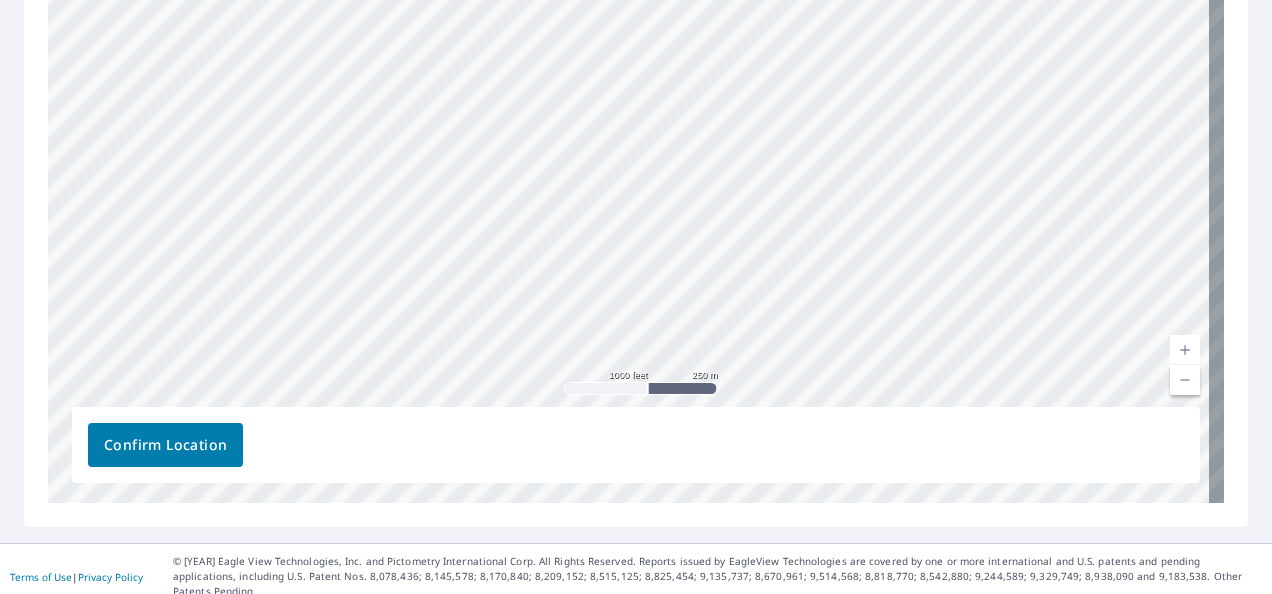 drag, startPoint x: 324, startPoint y: 236, endPoint x: 544, endPoint y: 154, distance: 234.785 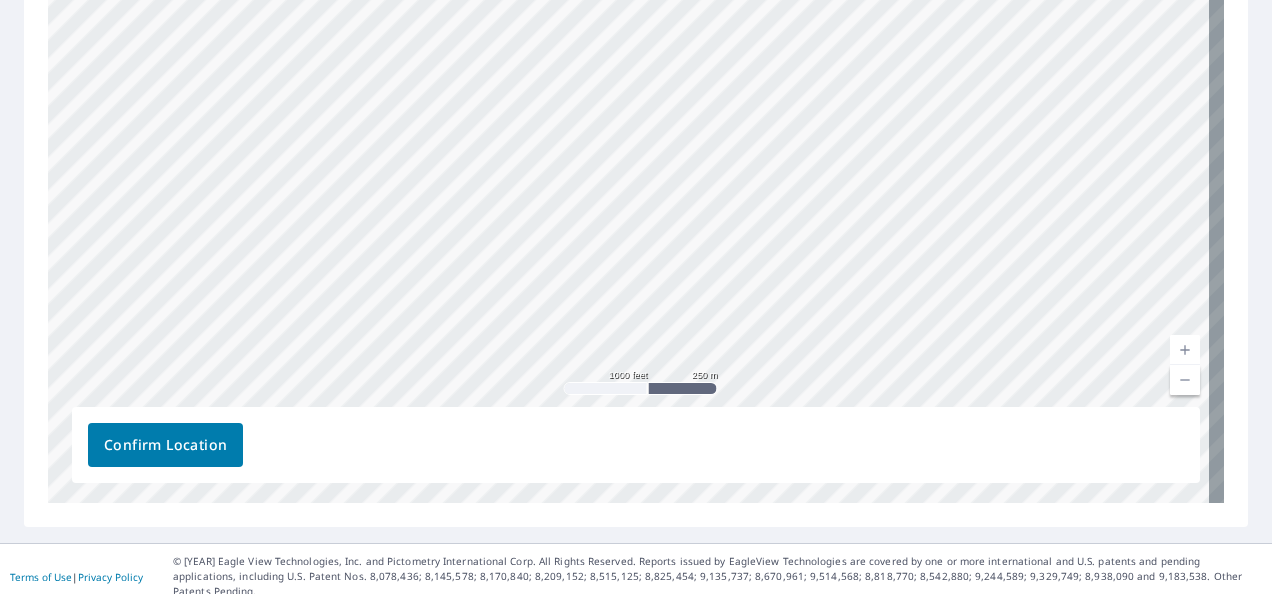 drag, startPoint x: 412, startPoint y: 183, endPoint x: 560, endPoint y: 58, distance: 193.72403 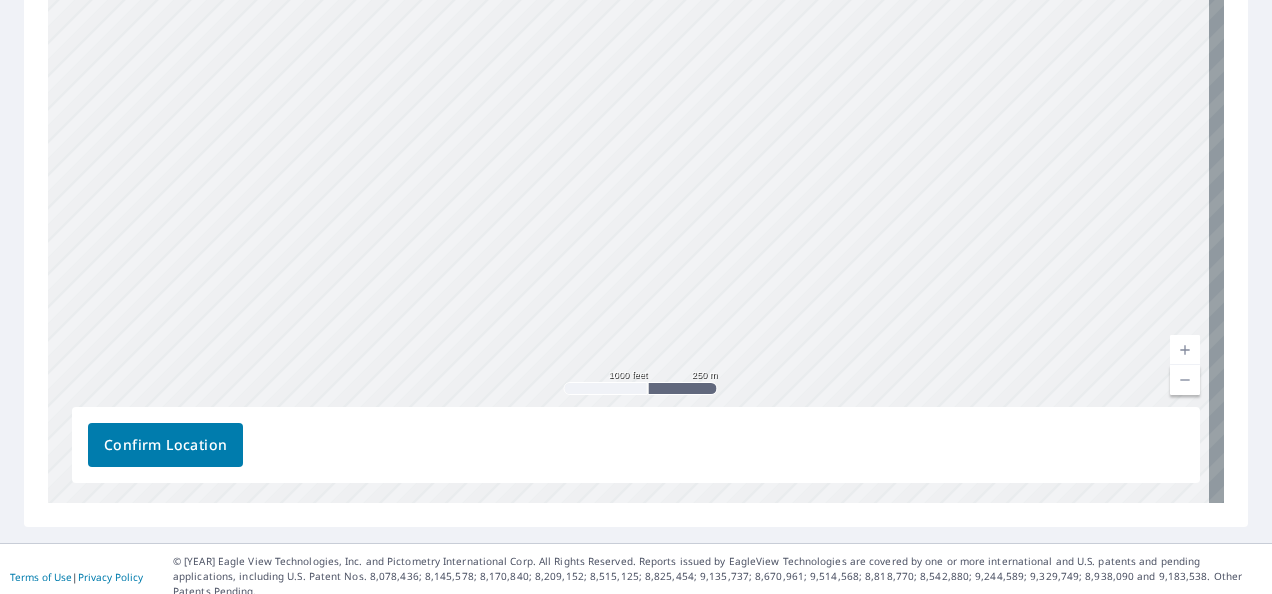 drag, startPoint x: 548, startPoint y: 155, endPoint x: 464, endPoint y: -3, distance: 178.94133 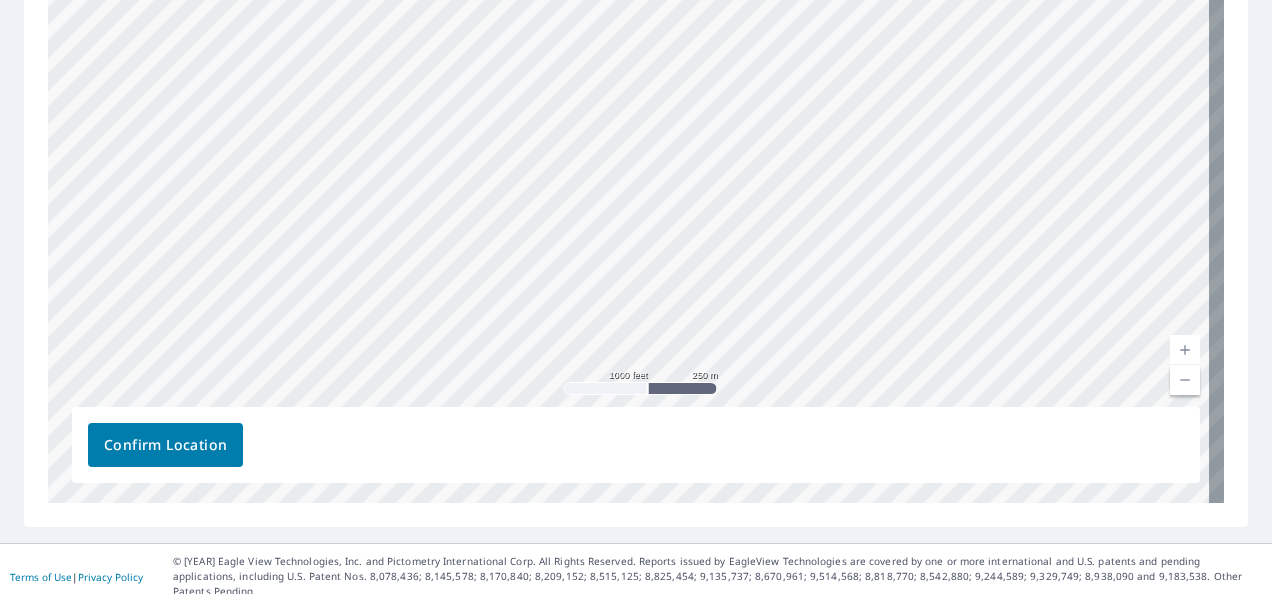 click on "Confirm Location" at bounding box center [636, 445] 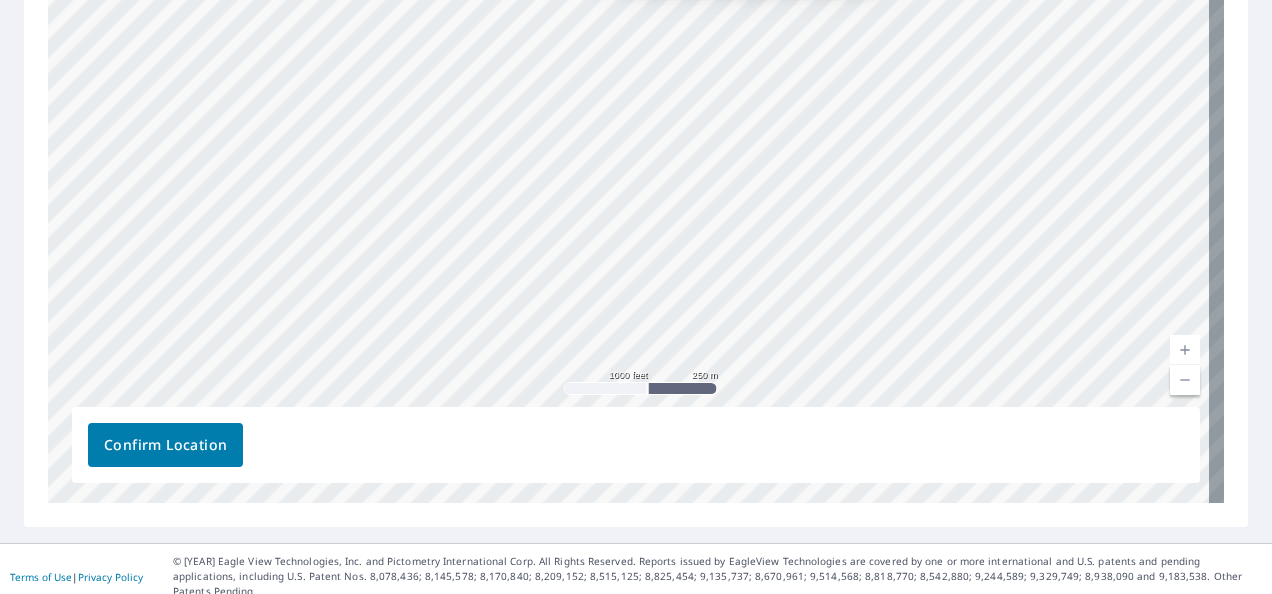 drag, startPoint x: 441, startPoint y: 74, endPoint x: 490, endPoint y: 336, distance: 266.5427 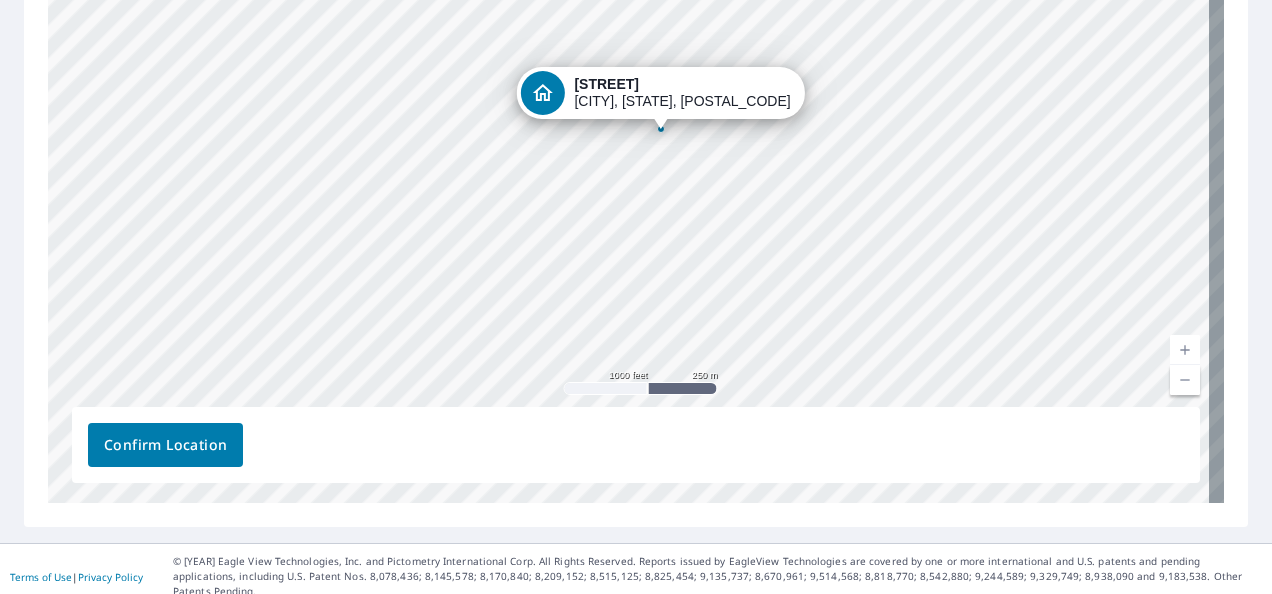 drag, startPoint x: 745, startPoint y: 51, endPoint x: 657, endPoint y: 188, distance: 162.82812 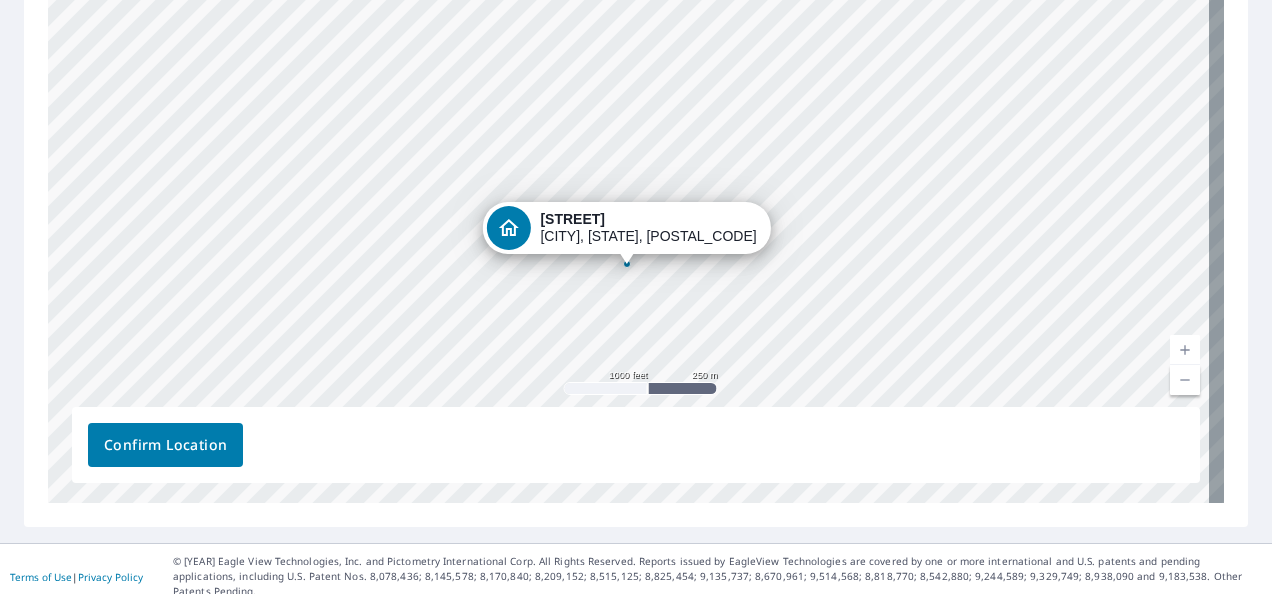 drag, startPoint x: 767, startPoint y: 90, endPoint x: 729, endPoint y: 234, distance: 148.92952 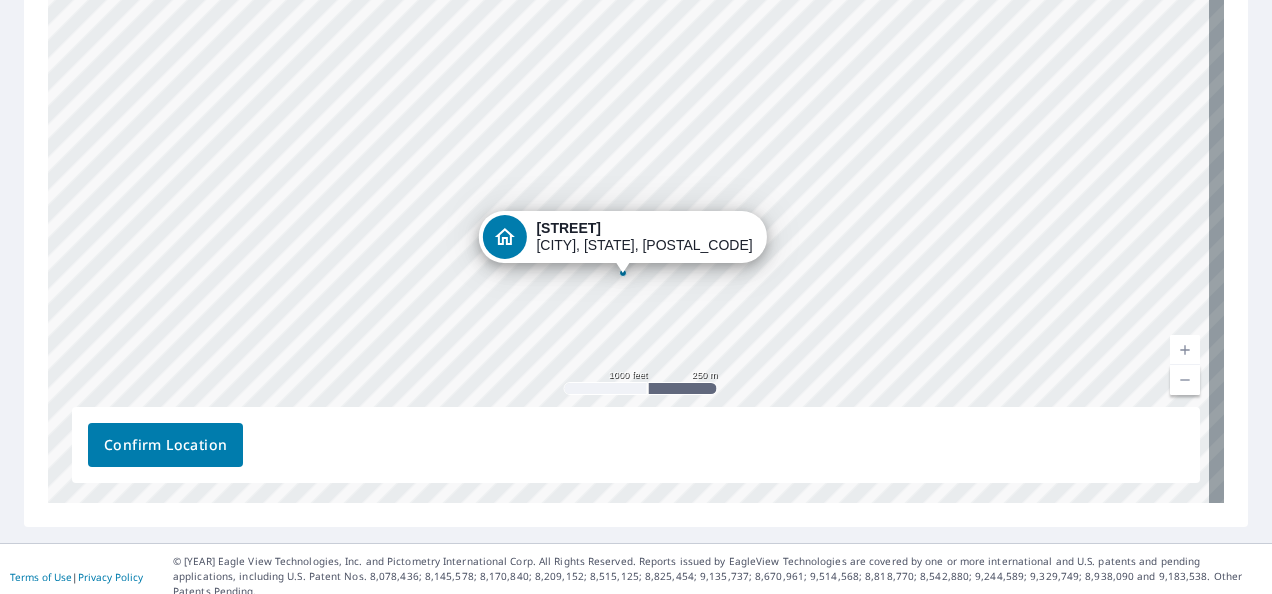 click at bounding box center (1185, 350) 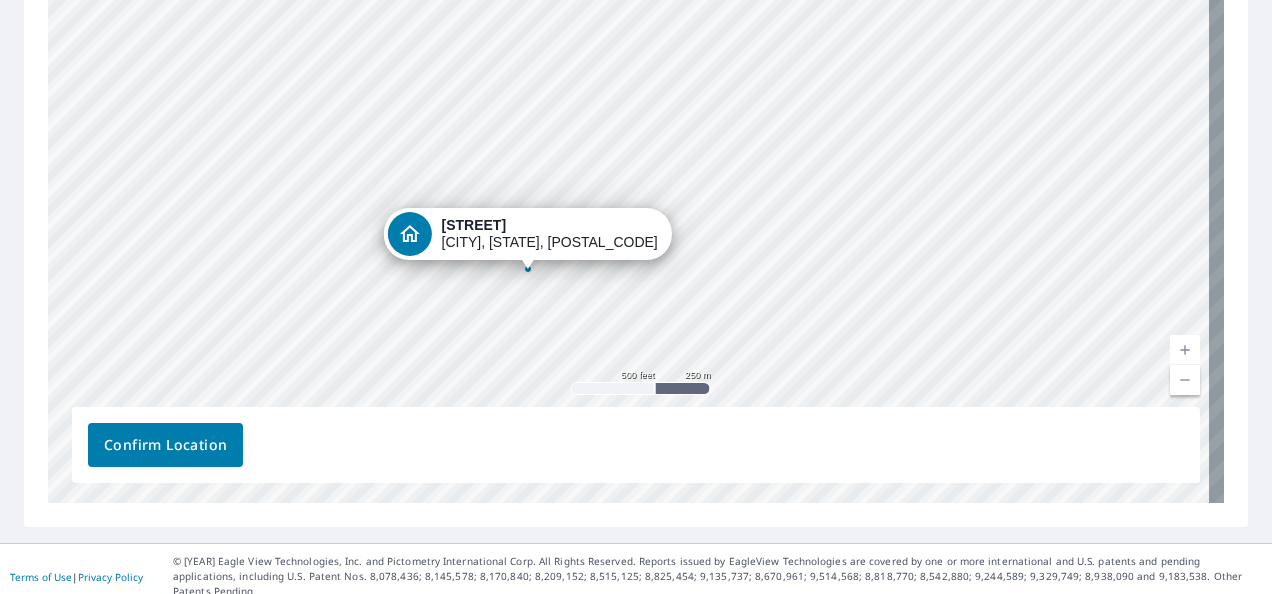 drag, startPoint x: 1029, startPoint y: 280, endPoint x: 936, endPoint y: 186, distance: 132.23087 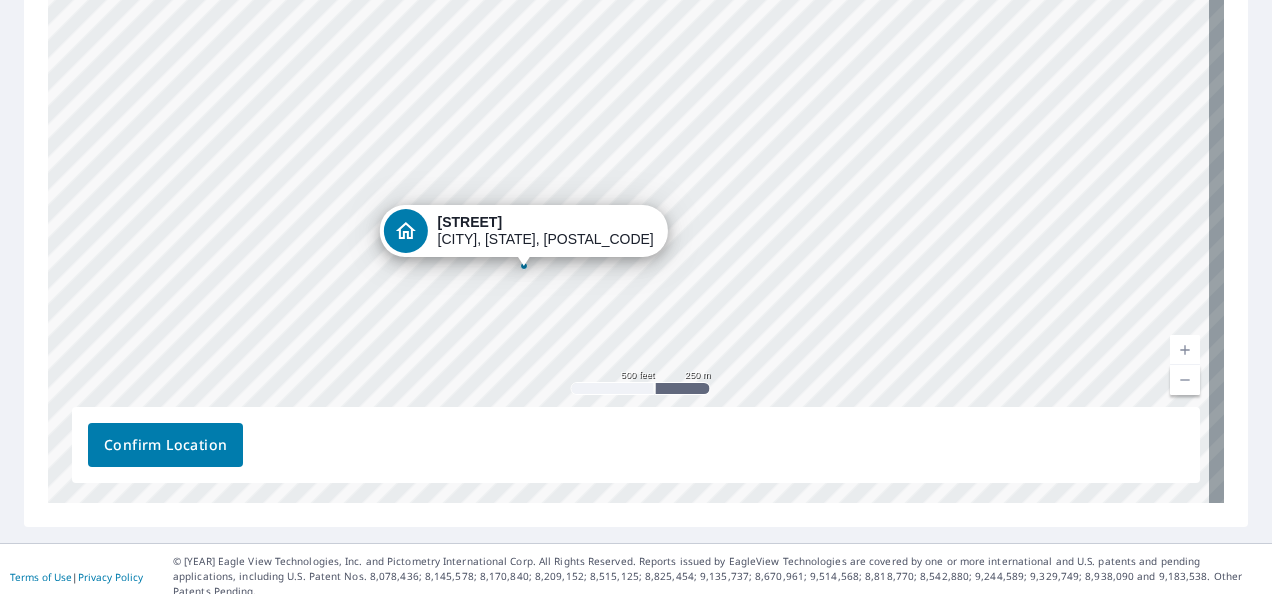 click at bounding box center (1185, 350) 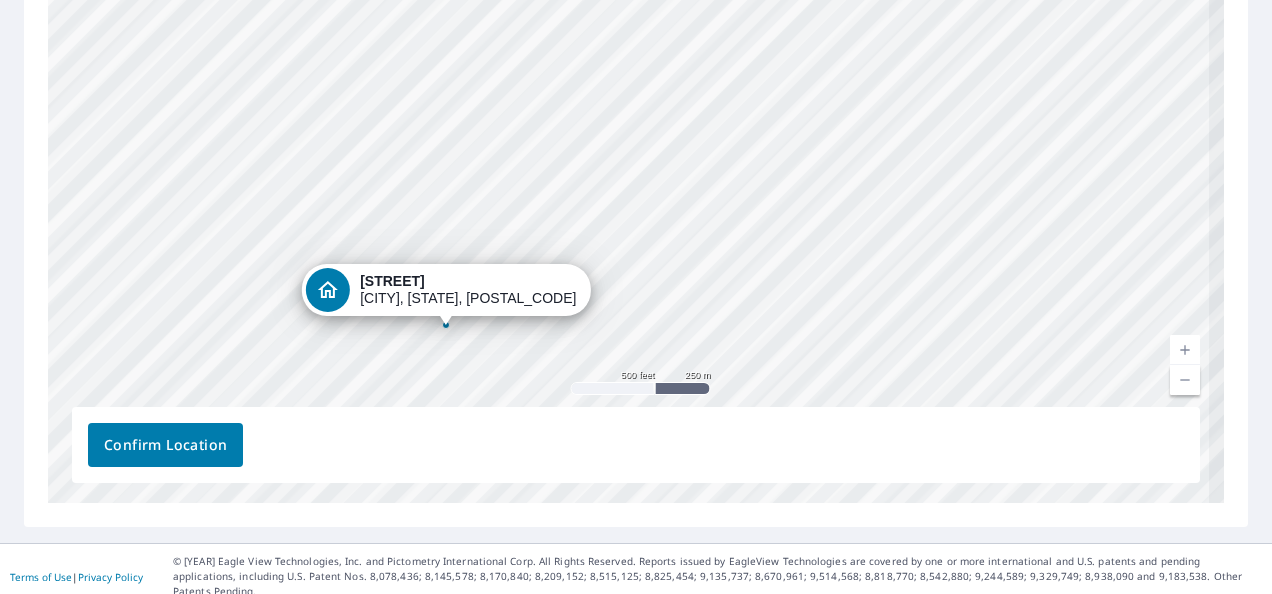 click at bounding box center (1185, 350) 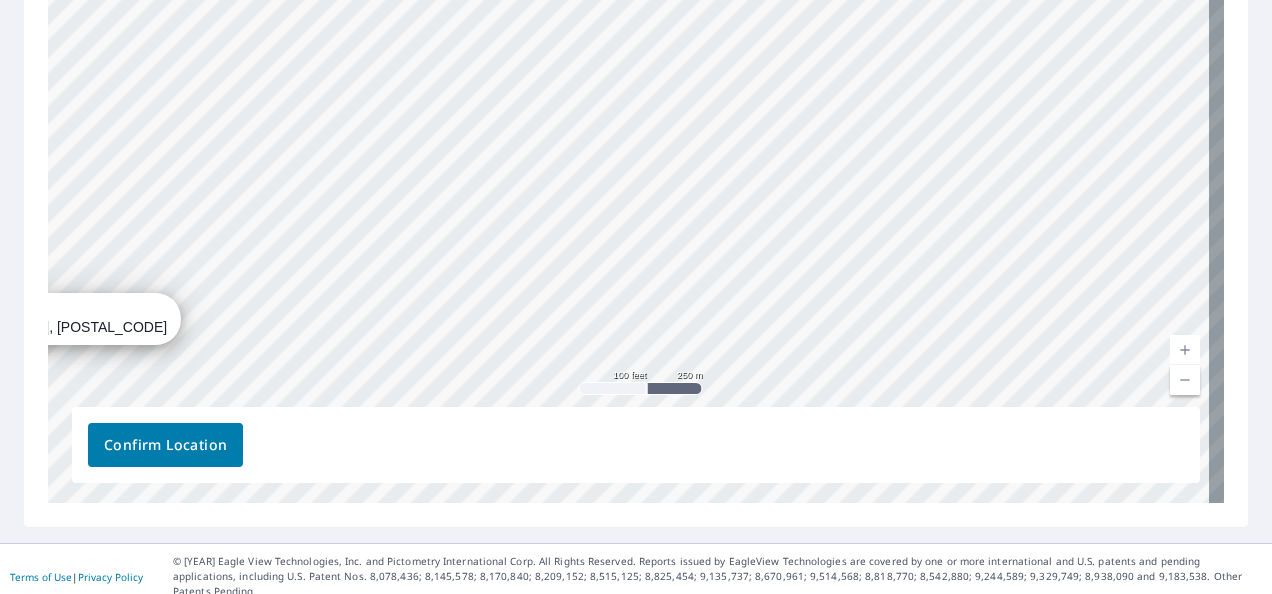 drag, startPoint x: 1070, startPoint y: 291, endPoint x: 898, endPoint y: 138, distance: 230.20209 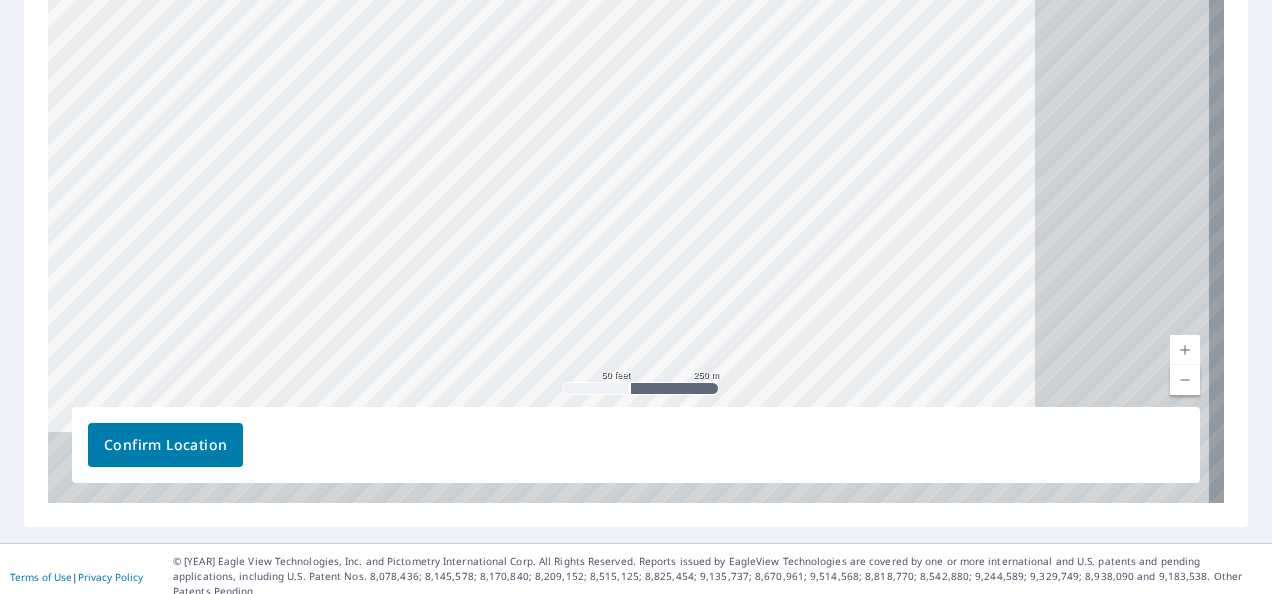 drag, startPoint x: 1035, startPoint y: 261, endPoint x: 706, endPoint y: 165, distance: 342.72 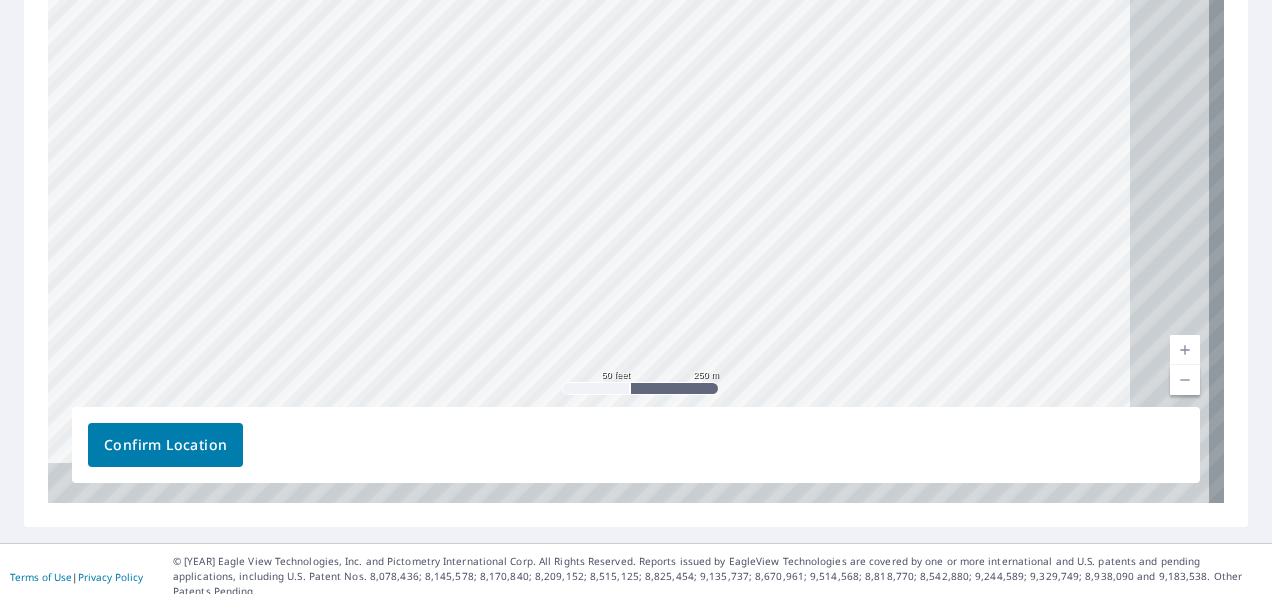 drag, startPoint x: 858, startPoint y: 214, endPoint x: 668, endPoint y: 110, distance: 216.60101 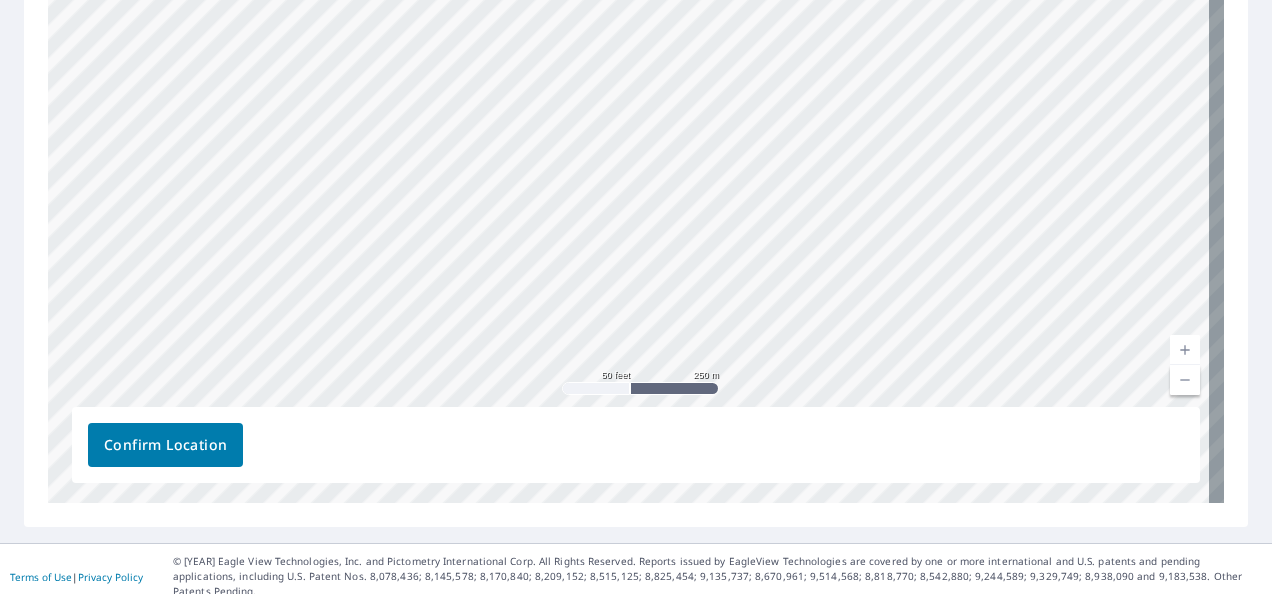drag, startPoint x: 443, startPoint y: 185, endPoint x: 994, endPoint y: 73, distance: 562.2677 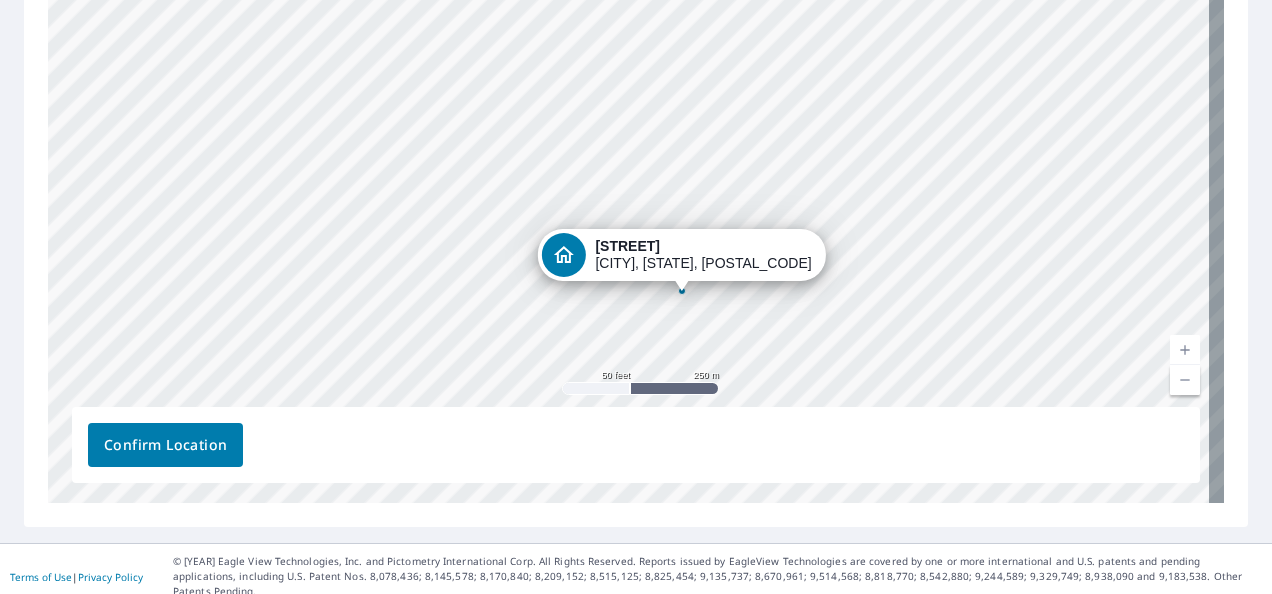 drag, startPoint x: 402, startPoint y: 126, endPoint x: 1118, endPoint y: 264, distance: 729.1776 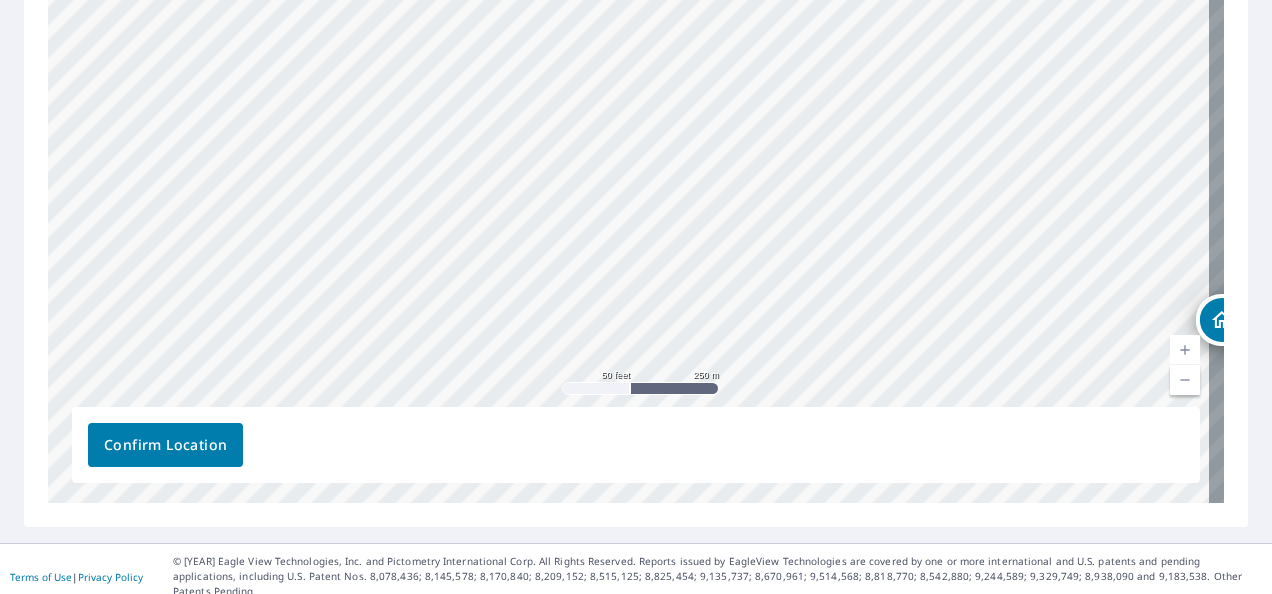 drag, startPoint x: 300, startPoint y: 200, endPoint x: 954, endPoint y: 262, distance: 656.93225 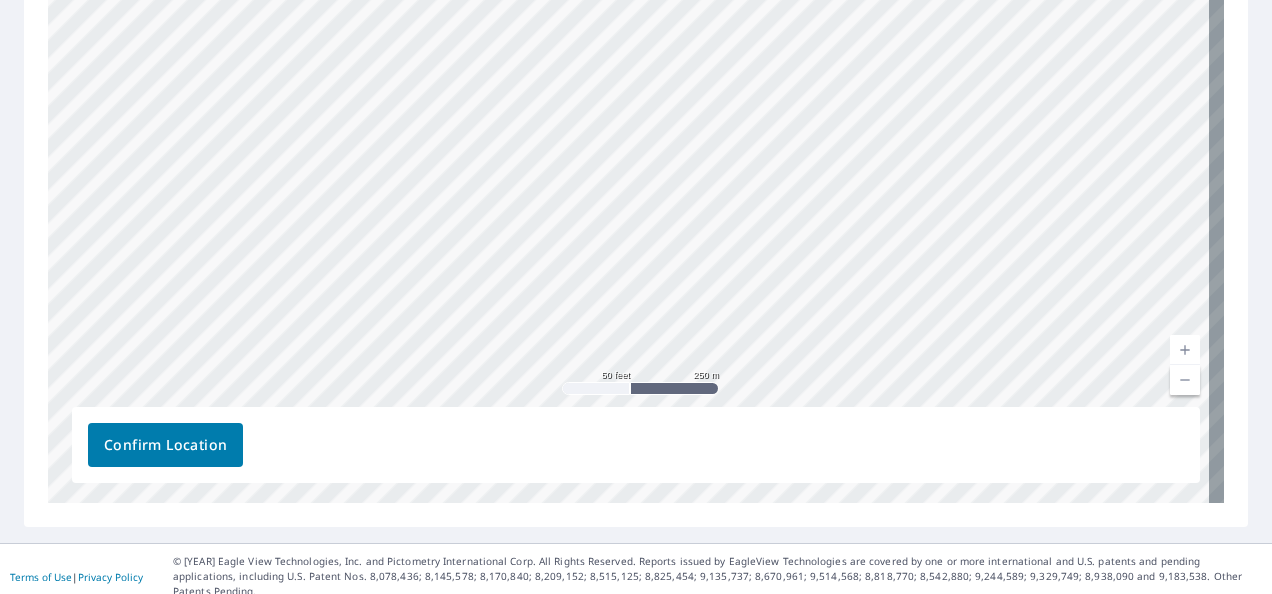 drag, startPoint x: 636, startPoint y: 208, endPoint x: 790, endPoint y: 461, distance: 296.18405 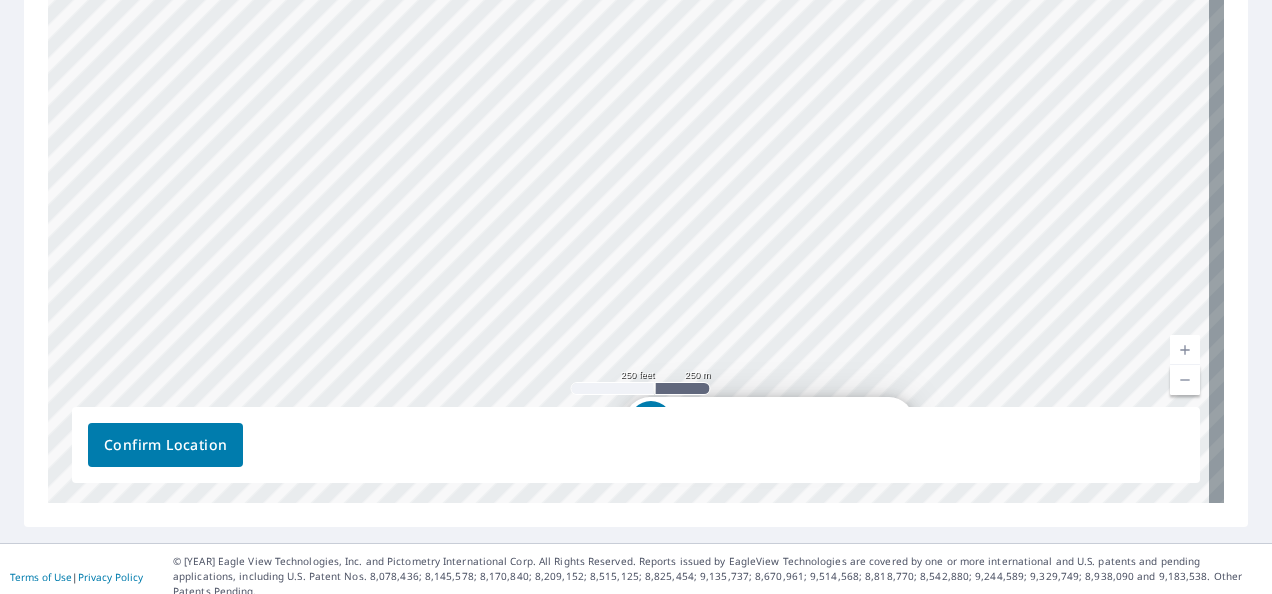 click on "[STREET], [CITY], [STATE], [POSTAL_CODE]" at bounding box center (636, 189) 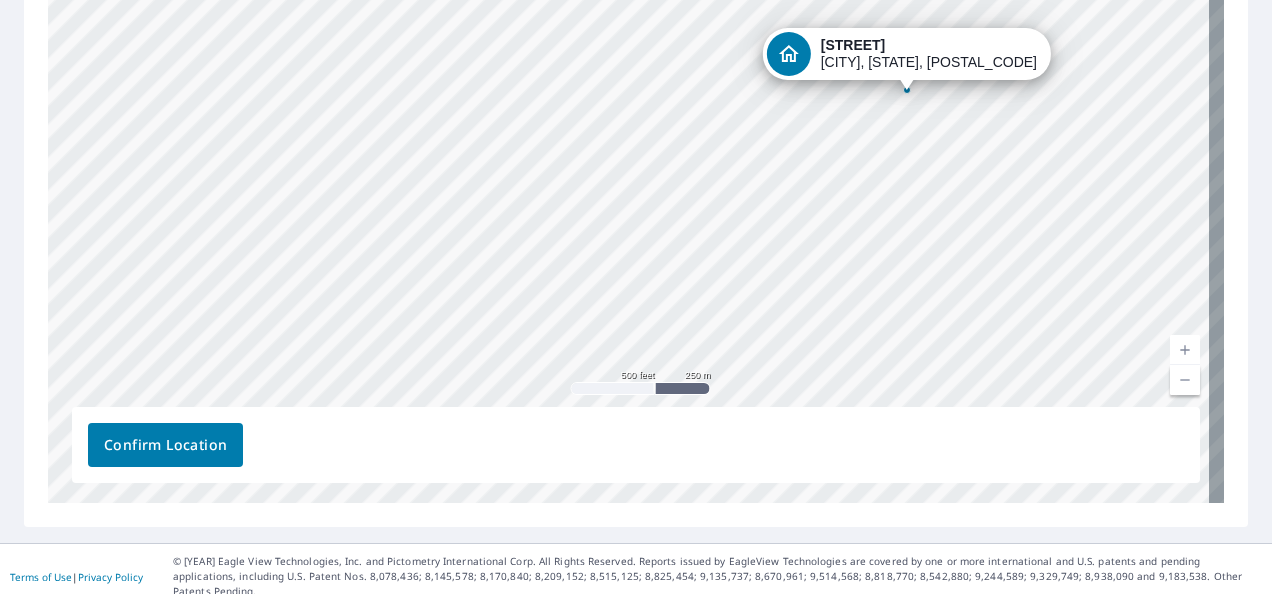 drag, startPoint x: 308, startPoint y: 250, endPoint x: 516, endPoint y: 18, distance: 311.58948 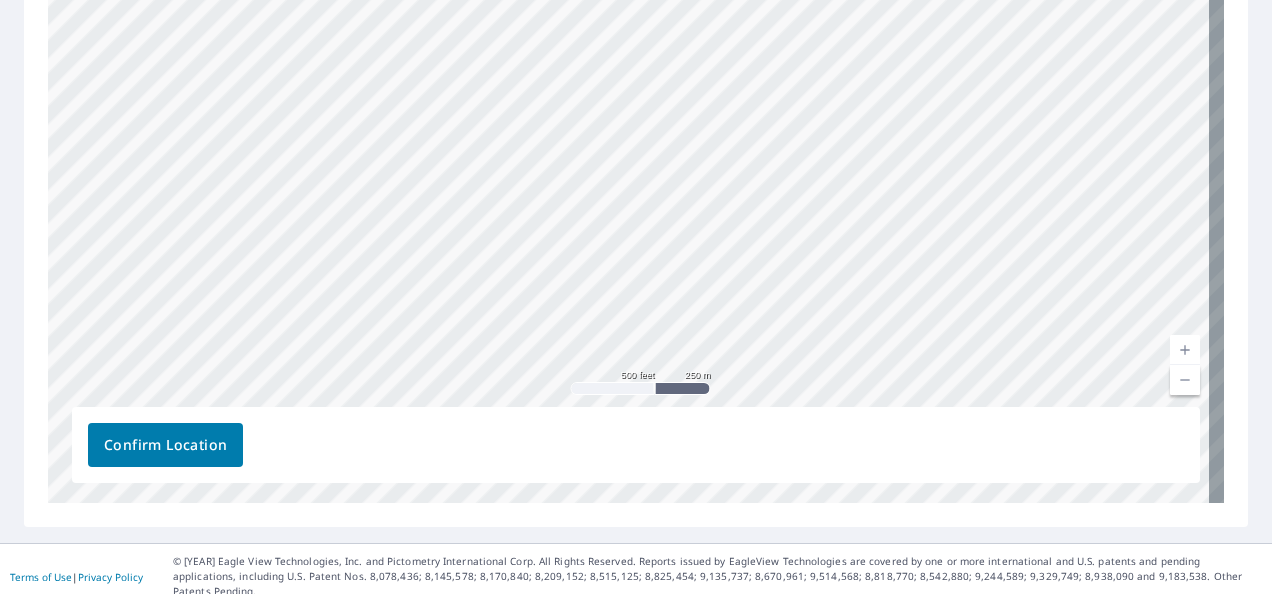 drag, startPoint x: 266, startPoint y: 350, endPoint x: 1057, endPoint y: 153, distance: 815.16254 